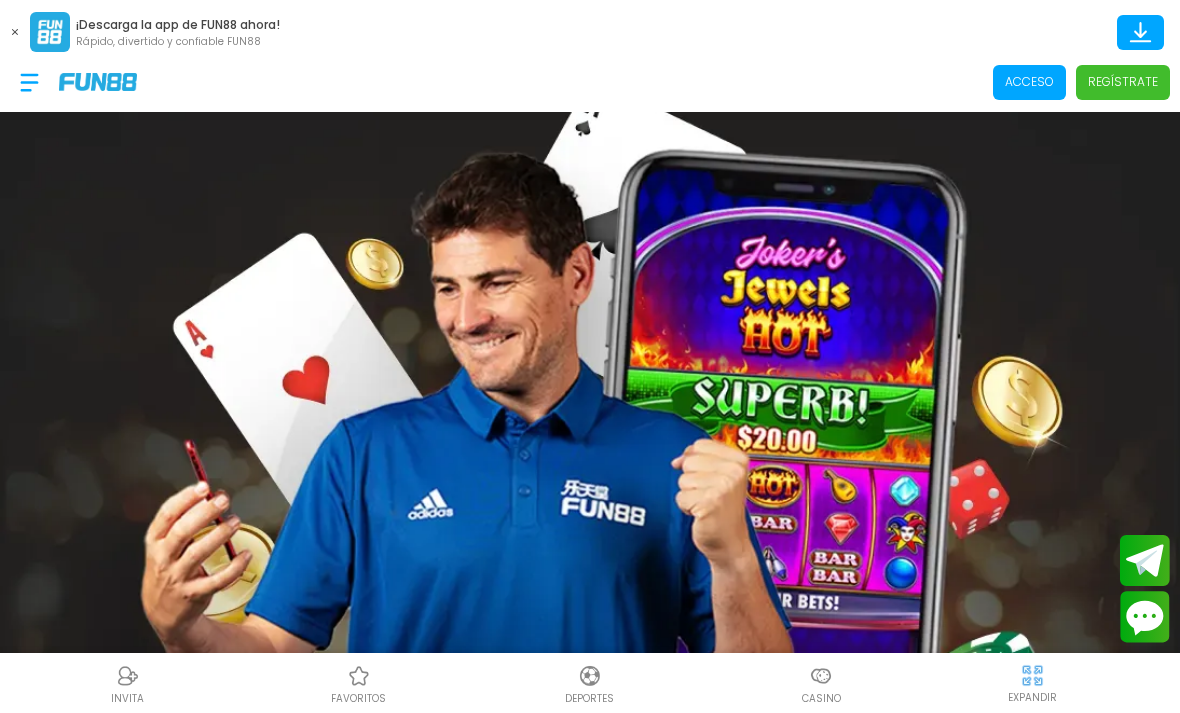 scroll, scrollTop: 0, scrollLeft: 0, axis: both 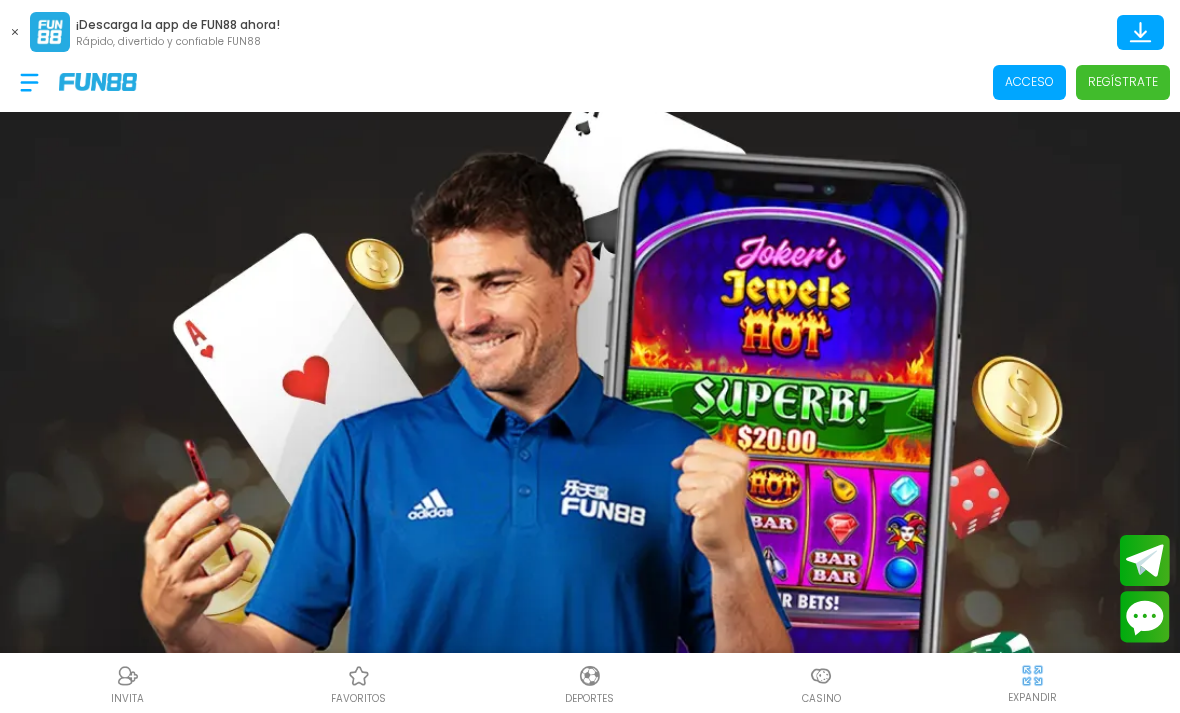click at bounding box center (15, 32) 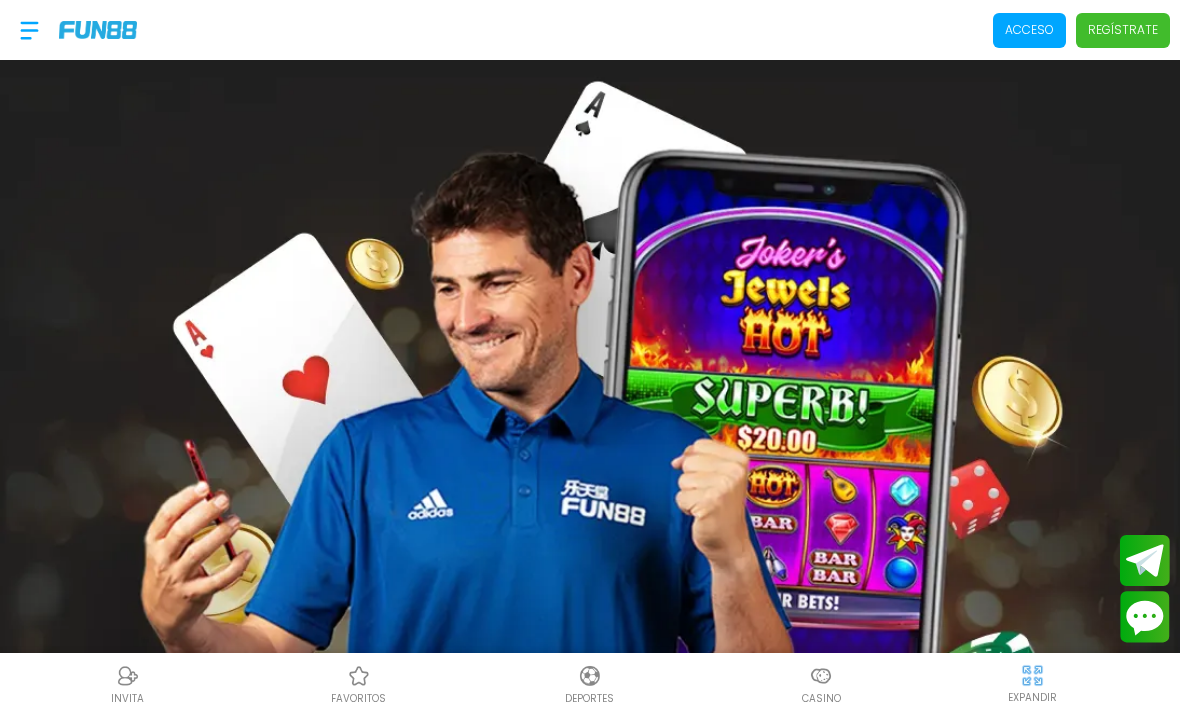 click on "Acceso" at bounding box center (1029, 30) 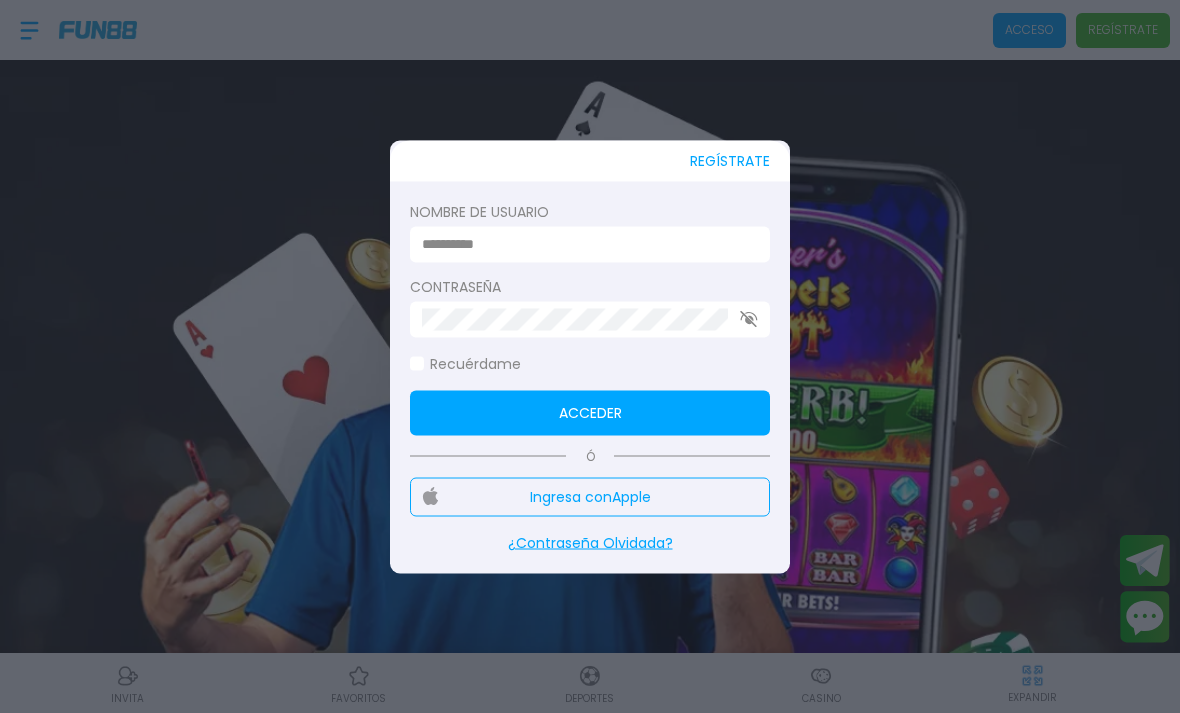 click at bounding box center (584, 244) 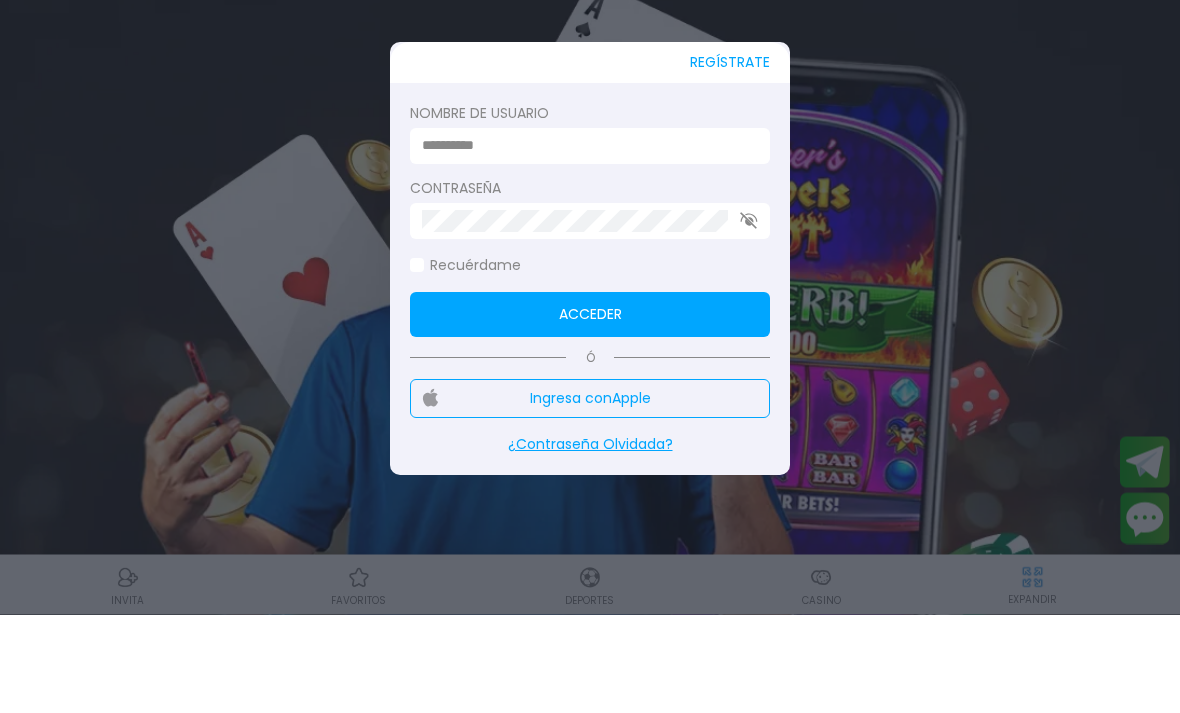 click at bounding box center (590, 356) 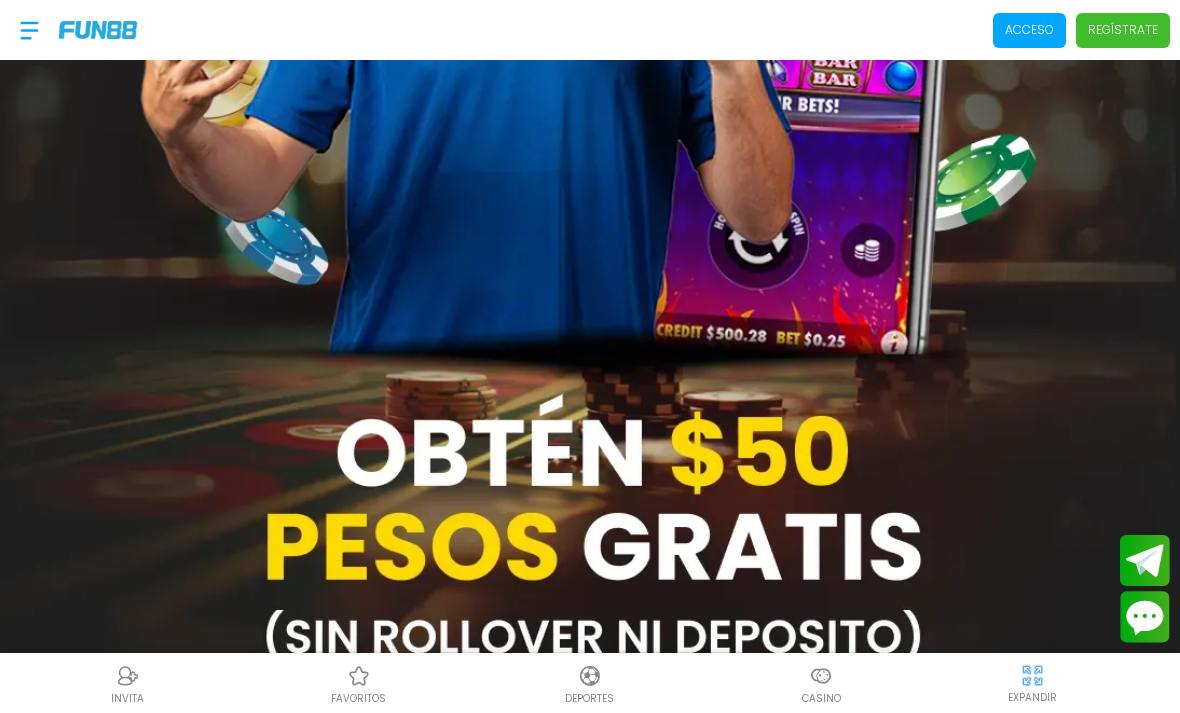 scroll, scrollTop: 522, scrollLeft: 0, axis: vertical 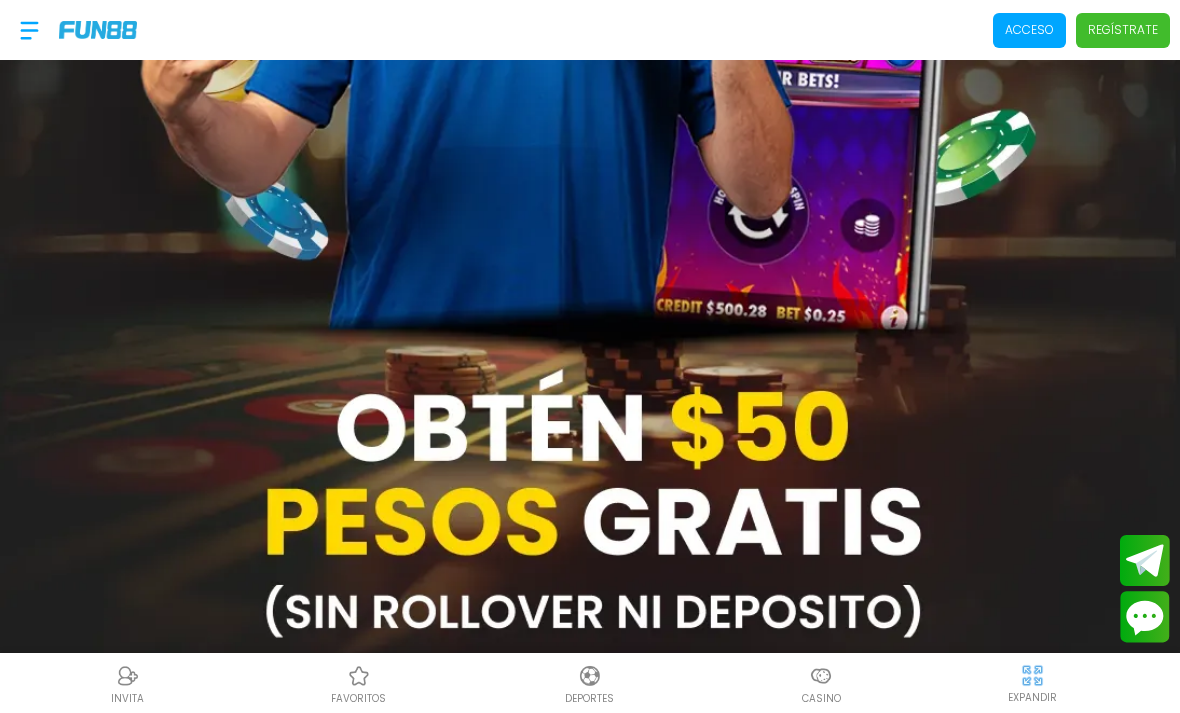 click at bounding box center (821, 676) 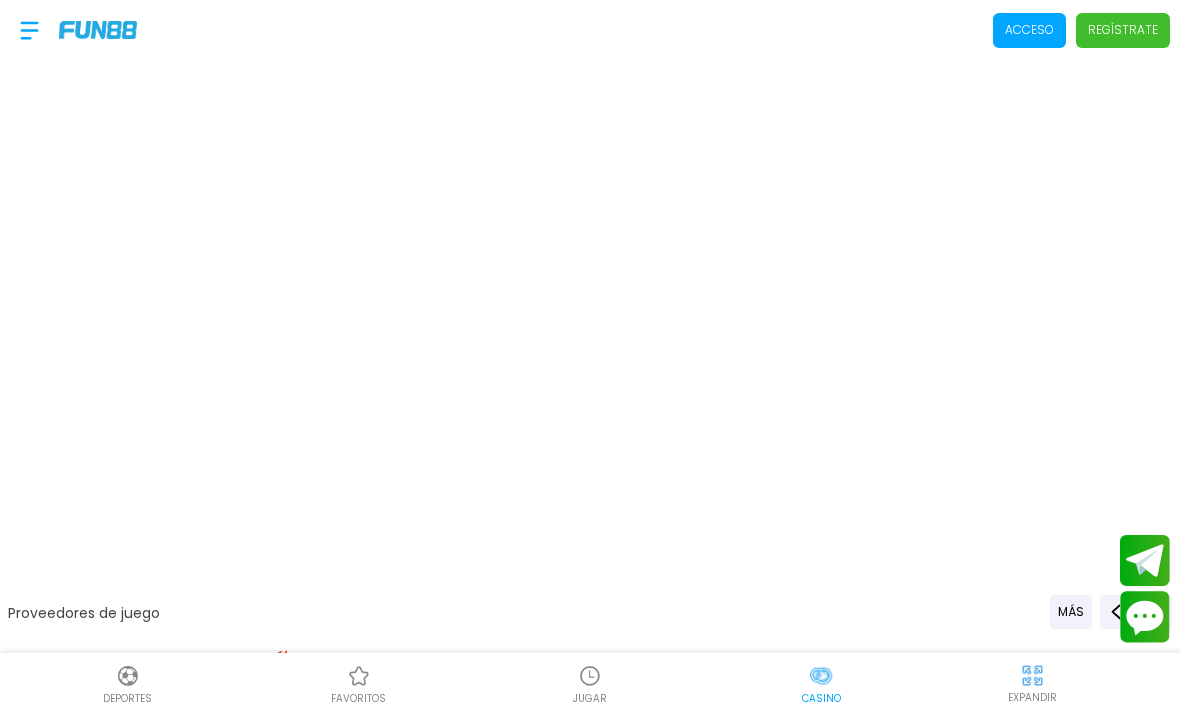 scroll, scrollTop: 0, scrollLeft: 0, axis: both 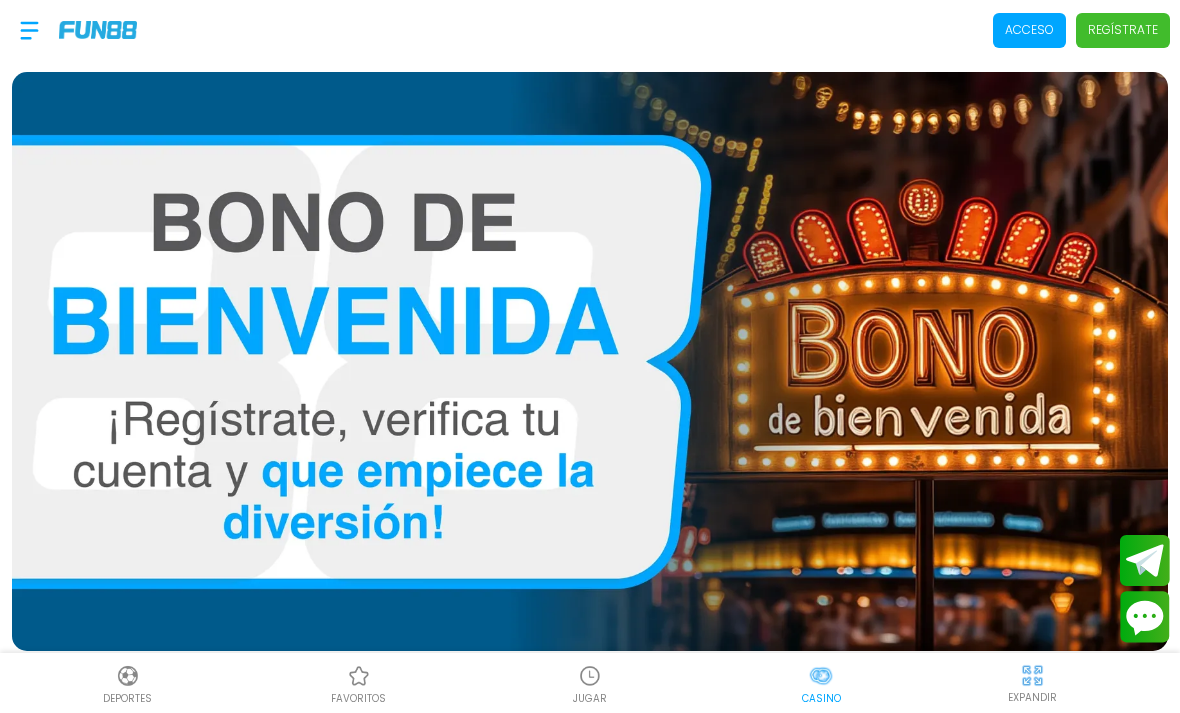 click on "Acceso" at bounding box center (1029, 30) 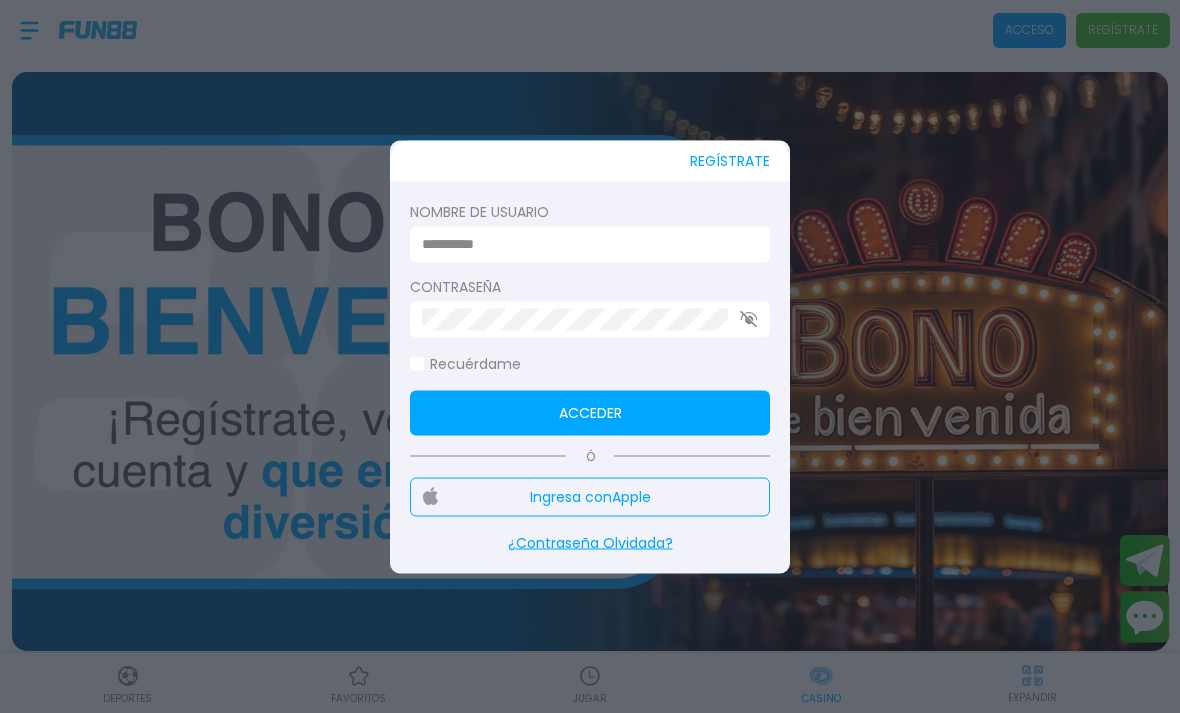click at bounding box center [584, 244] 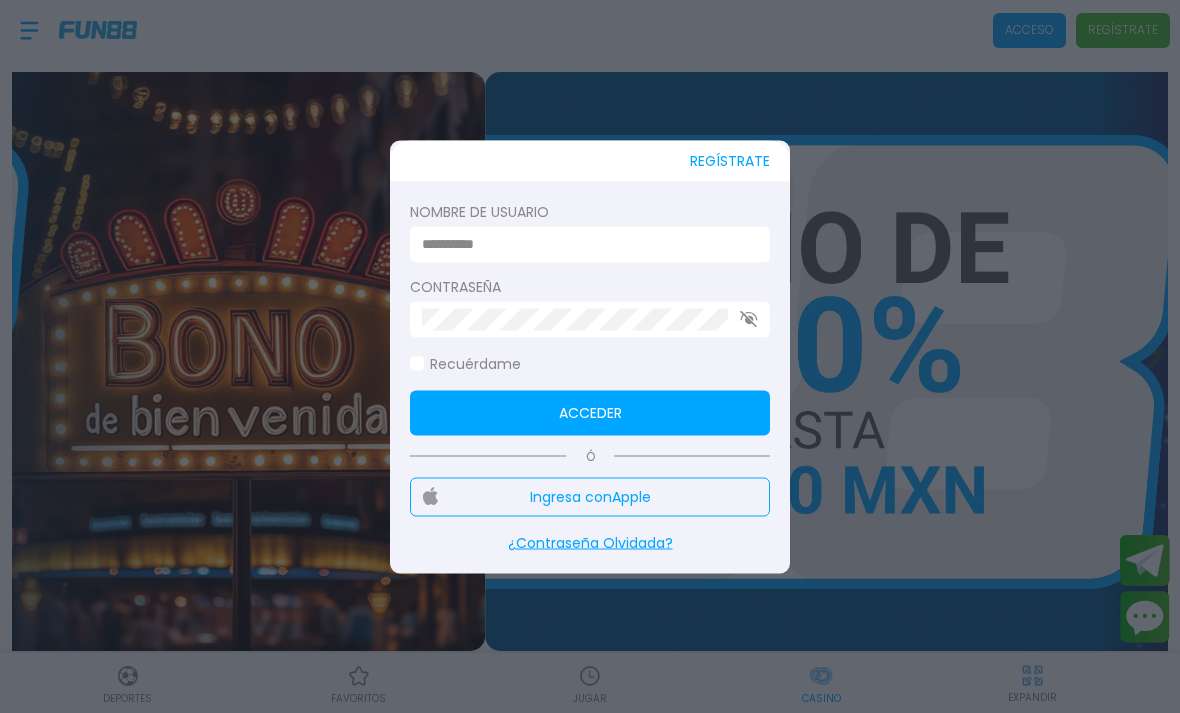 type on "*******" 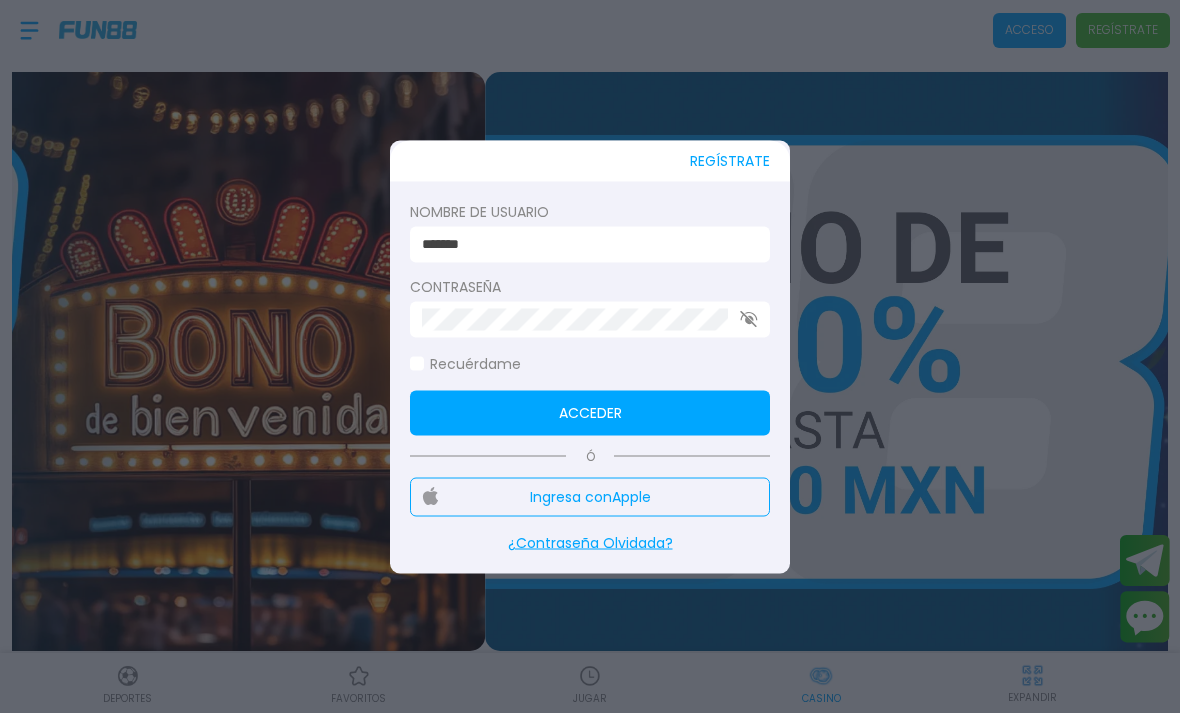 click on "Acceder" at bounding box center (590, 412) 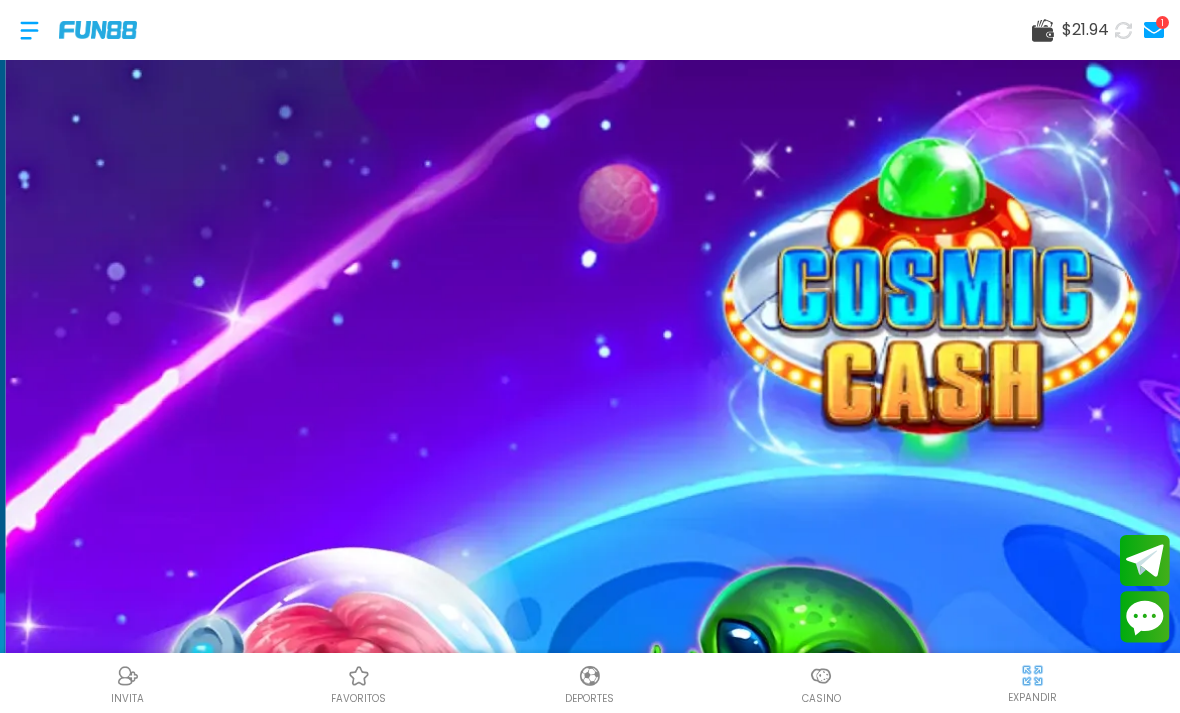 click 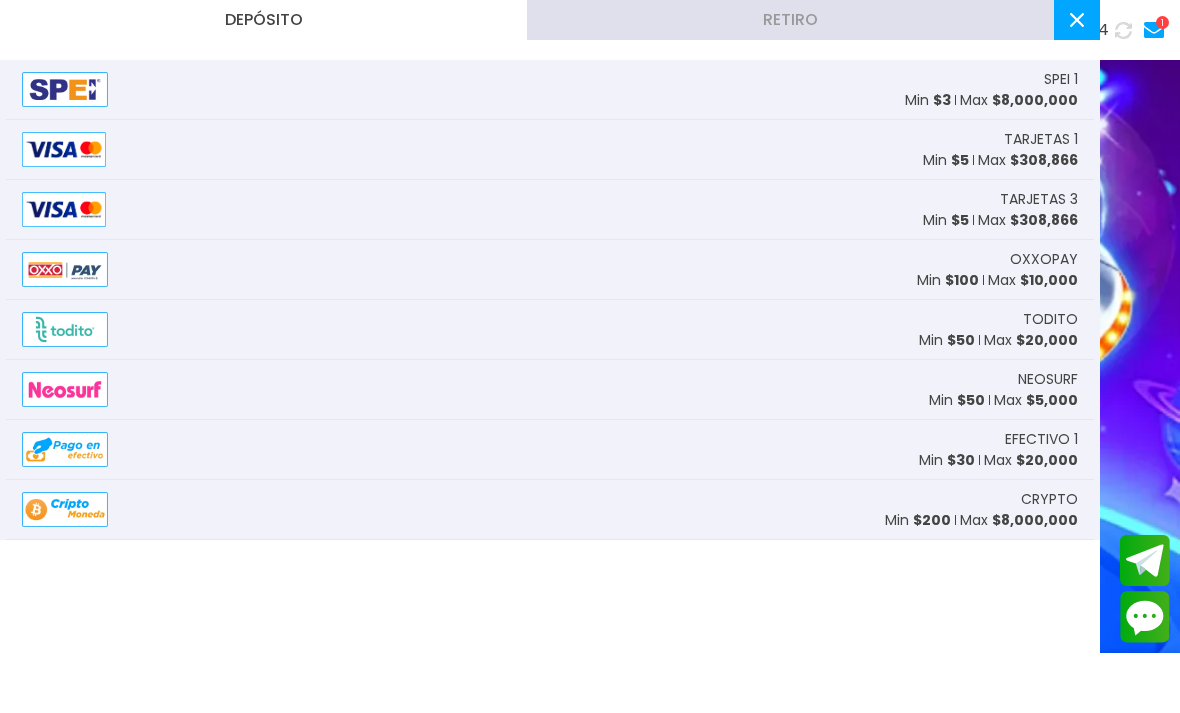 click at bounding box center (65, 89) 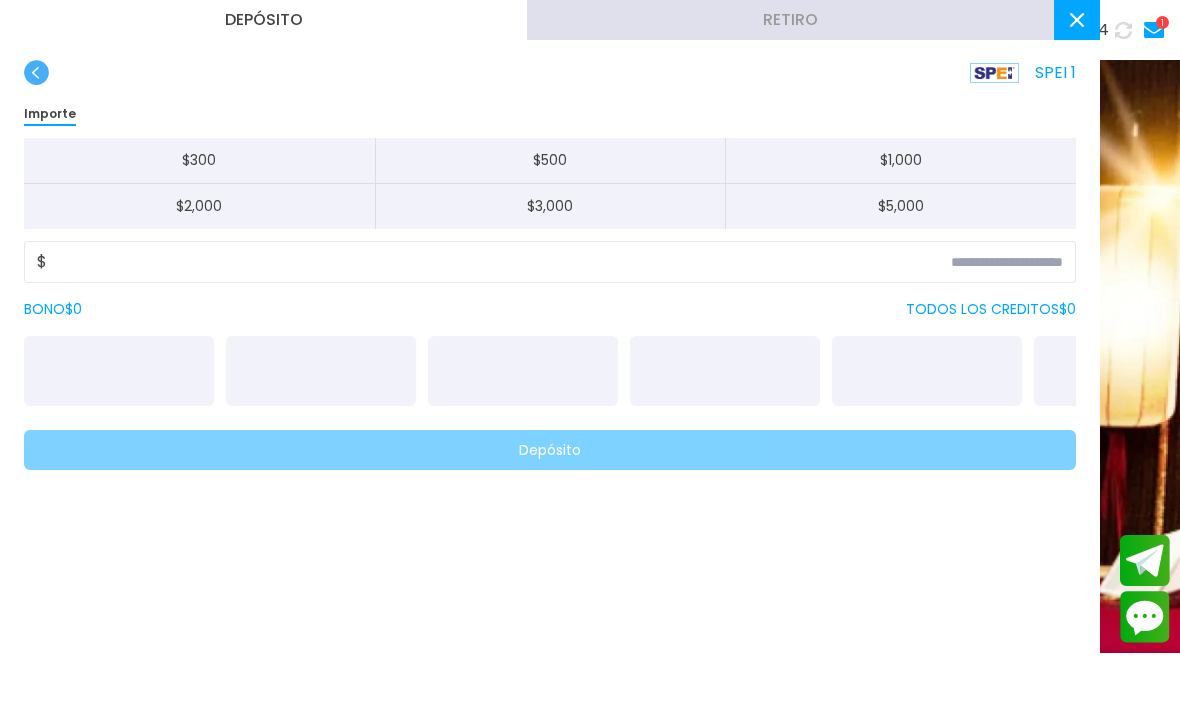 click on "$  500" at bounding box center [550, 161] 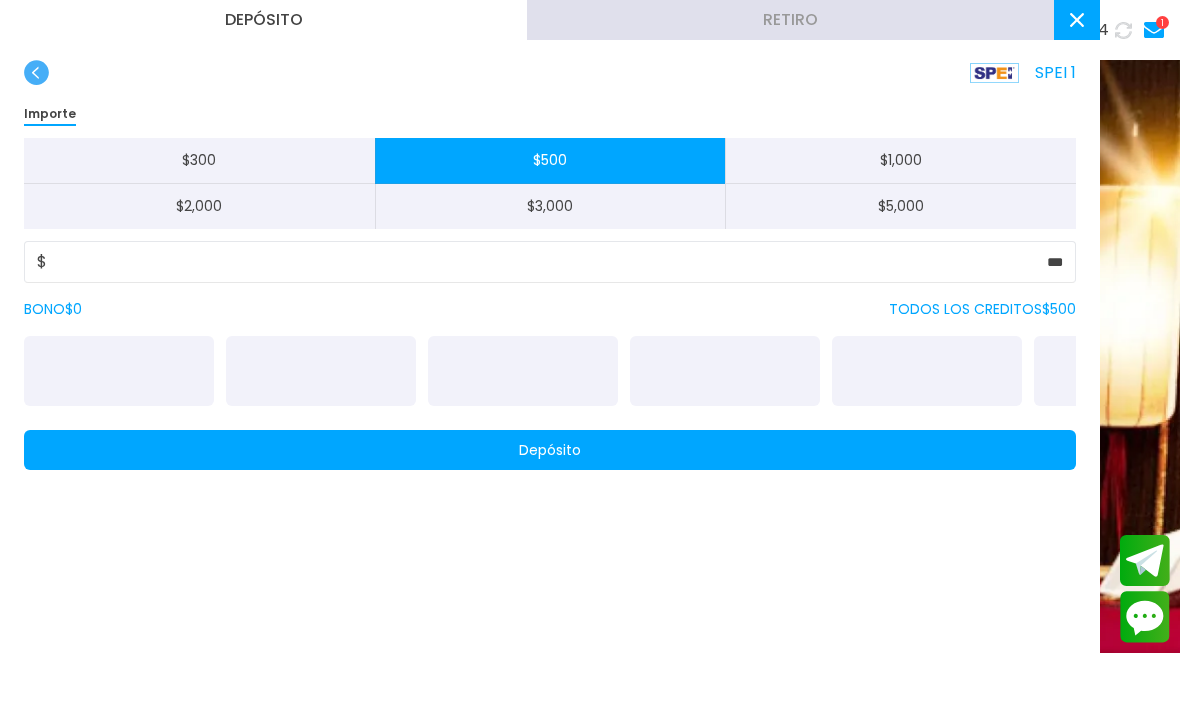click on "Depósito" at bounding box center [550, 450] 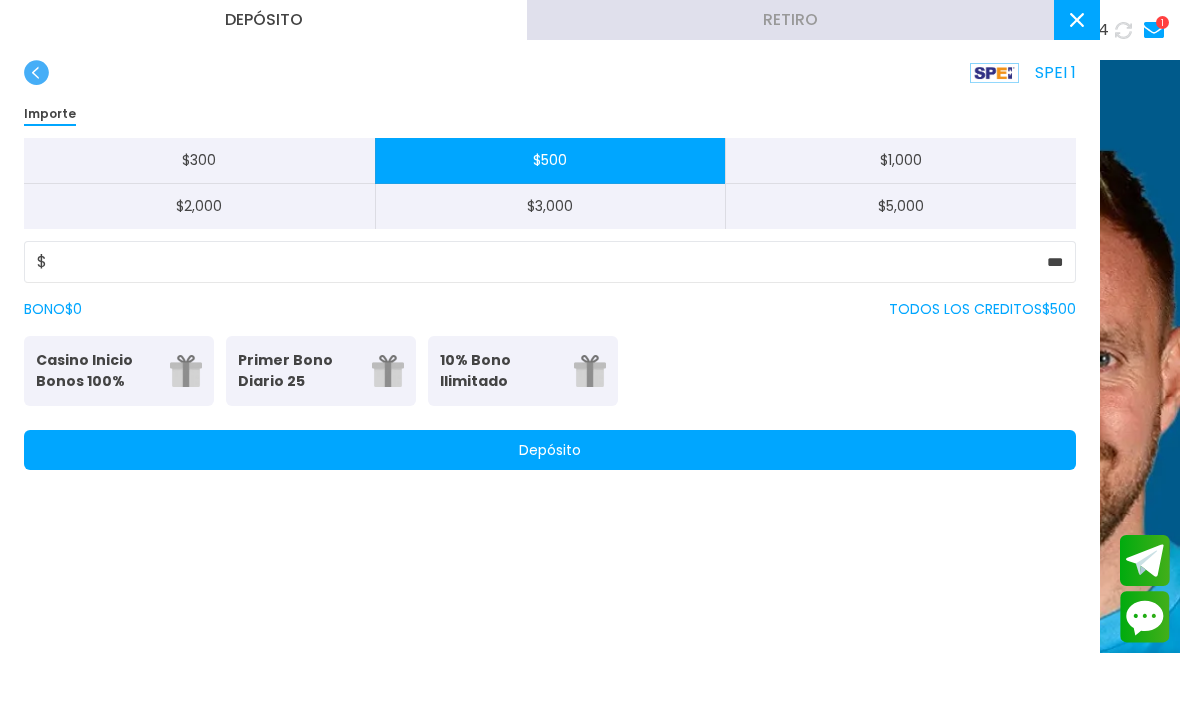 click at bounding box center [1077, 20] 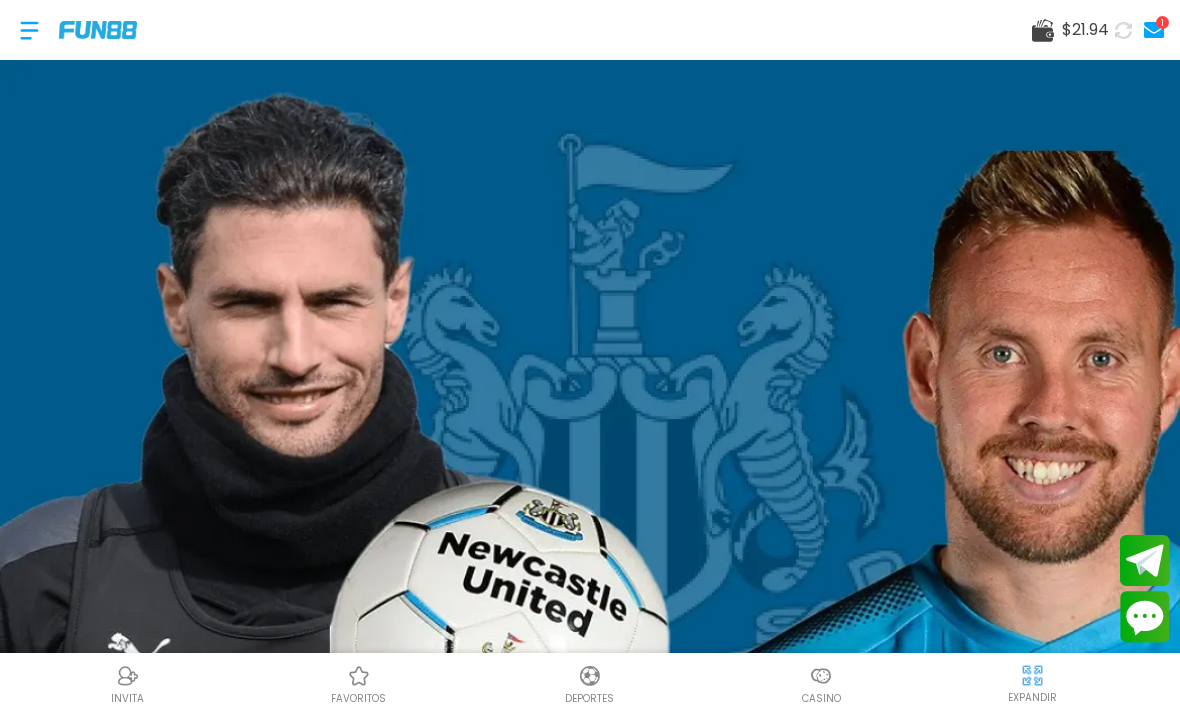 click at bounding box center [821, 676] 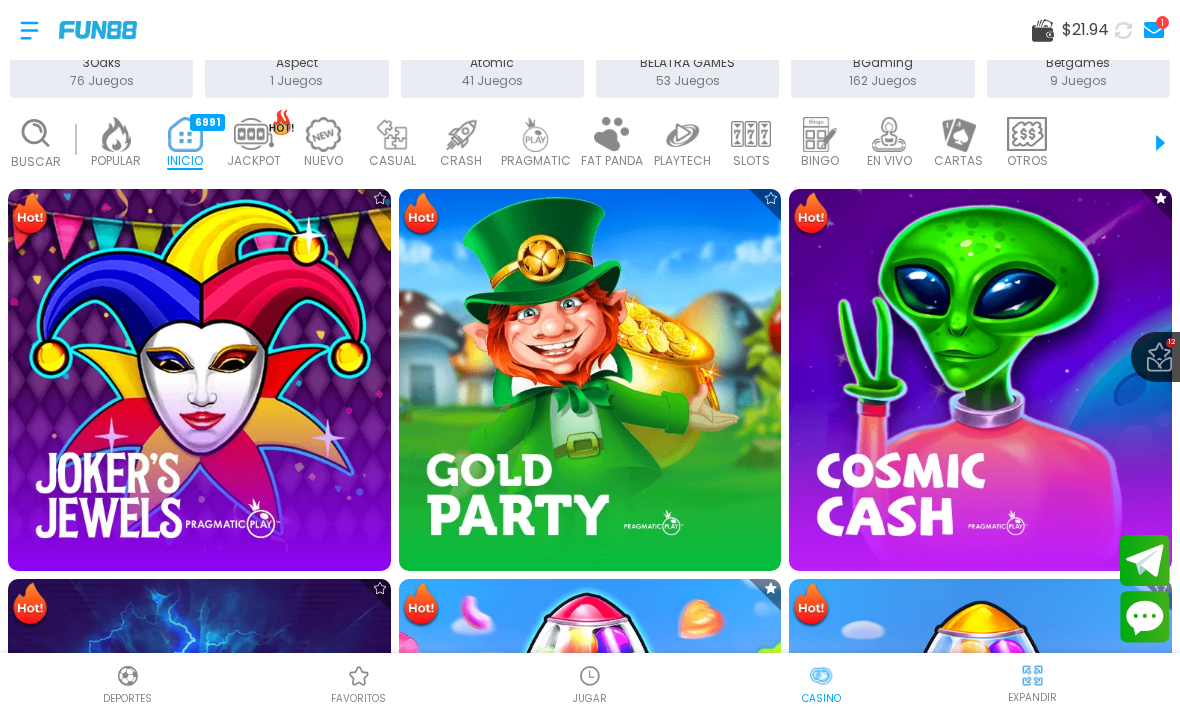 scroll, scrollTop: 739, scrollLeft: 0, axis: vertical 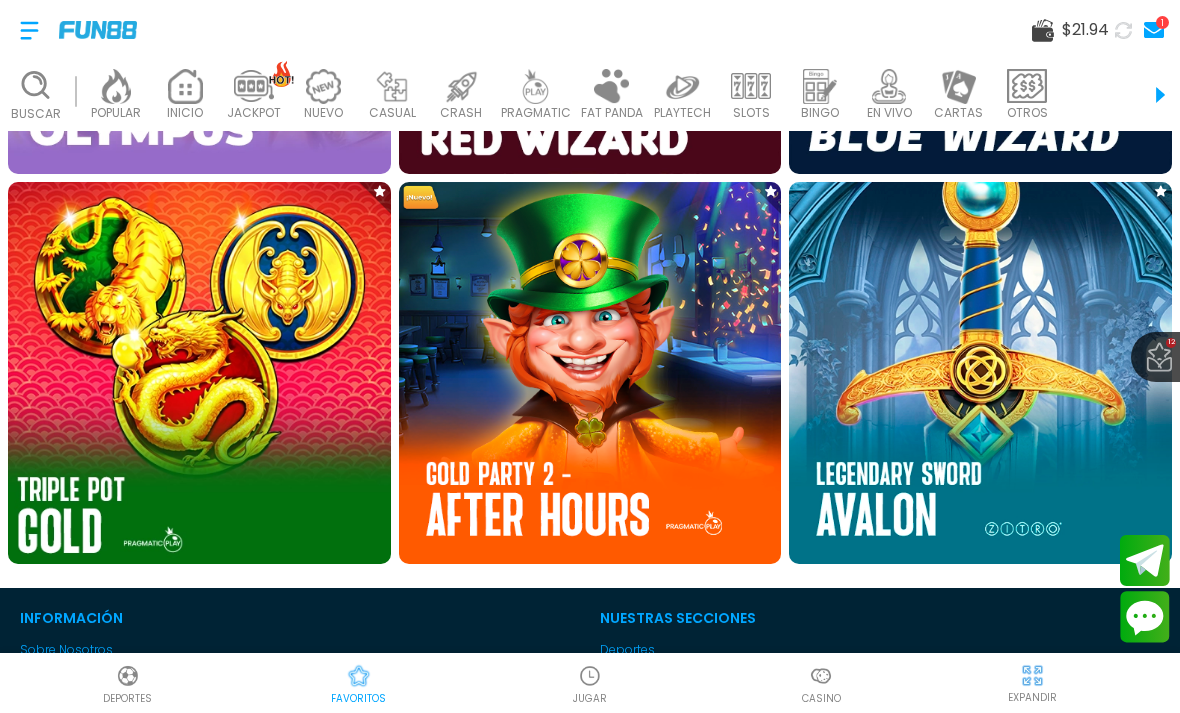 click at bounding box center (199, 372) 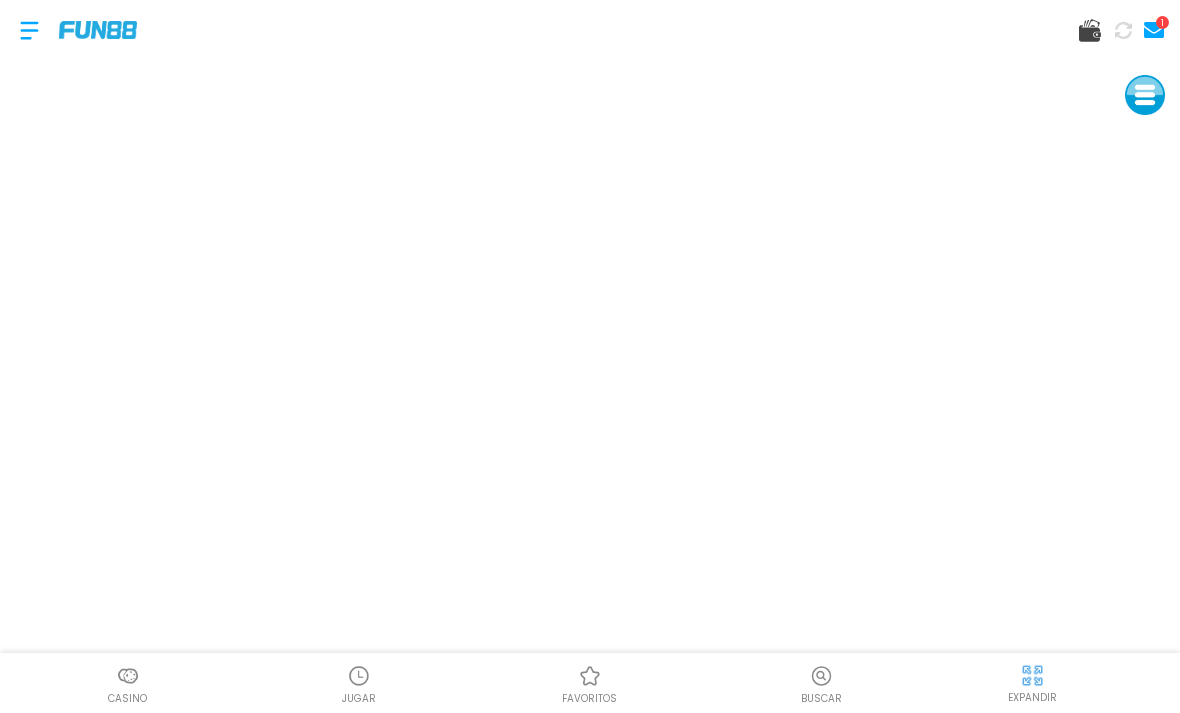 click at bounding box center [68, 30] 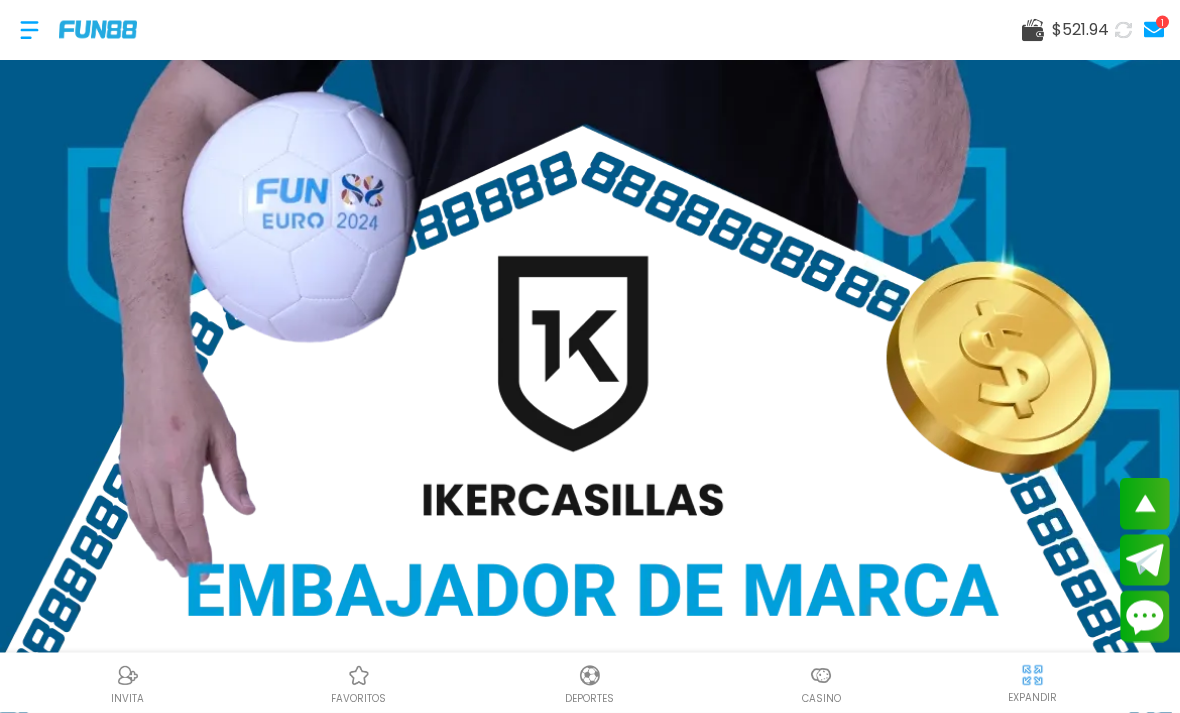 scroll, scrollTop: 706, scrollLeft: 0, axis: vertical 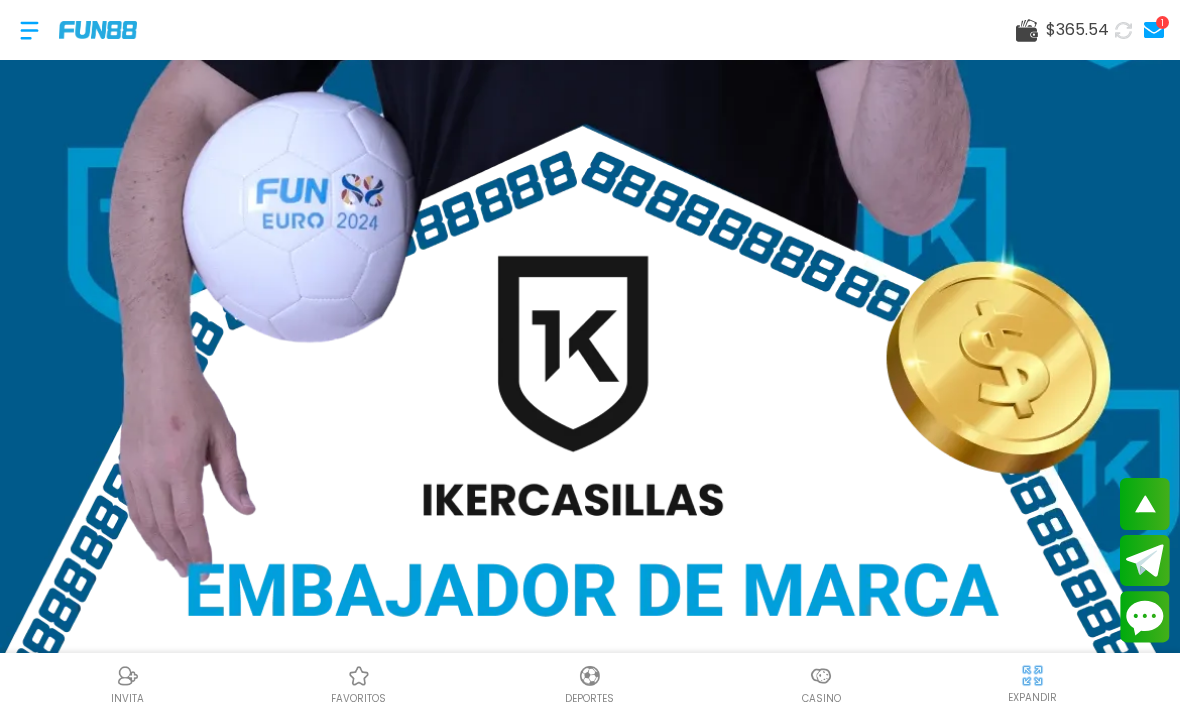 click at bounding box center (821, 676) 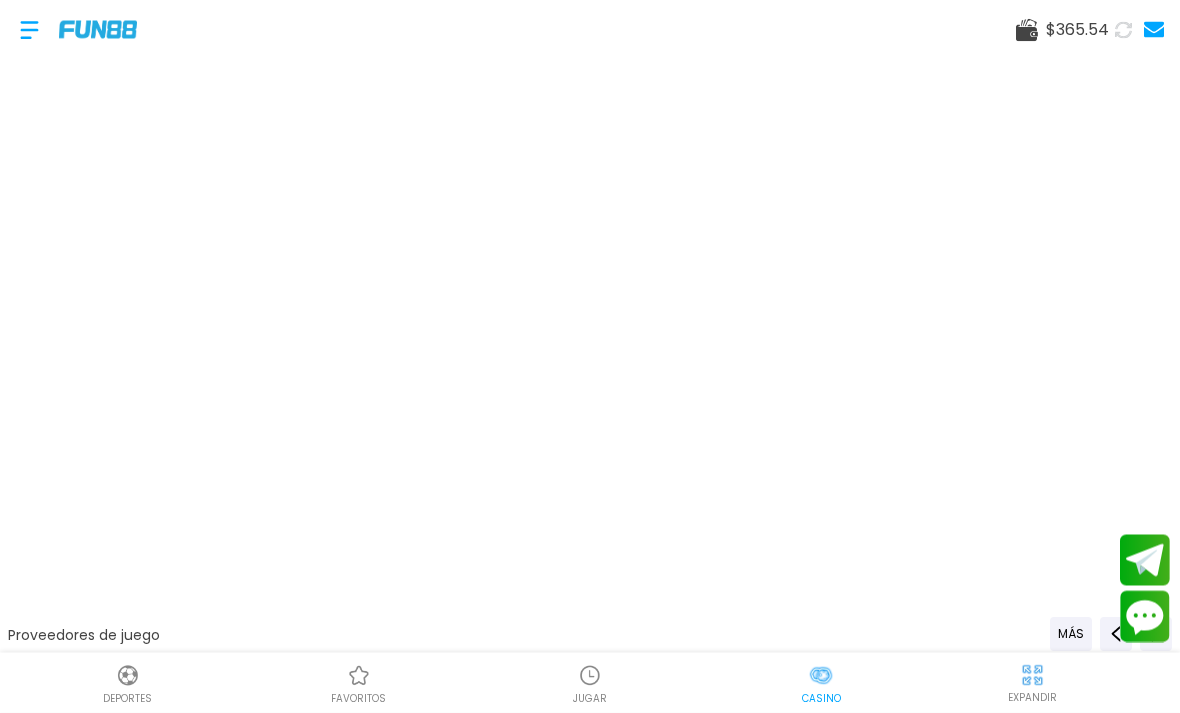 scroll, scrollTop: 0, scrollLeft: 0, axis: both 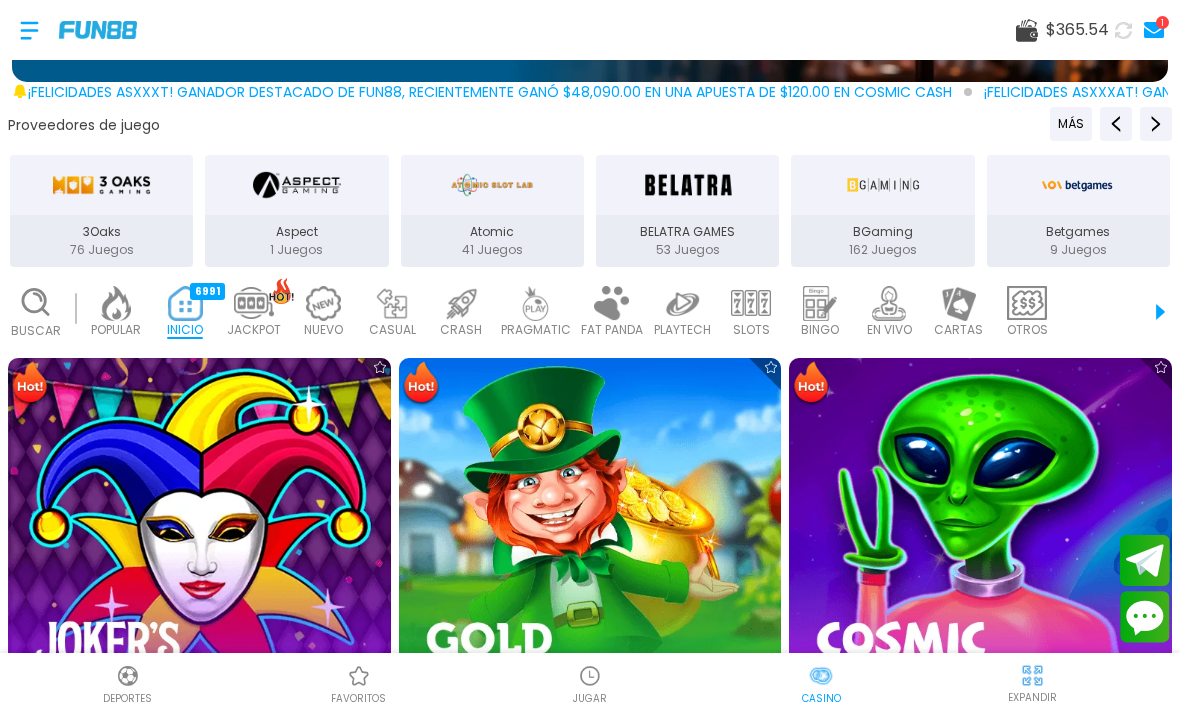 click on "Buscar" at bounding box center [35, 312] 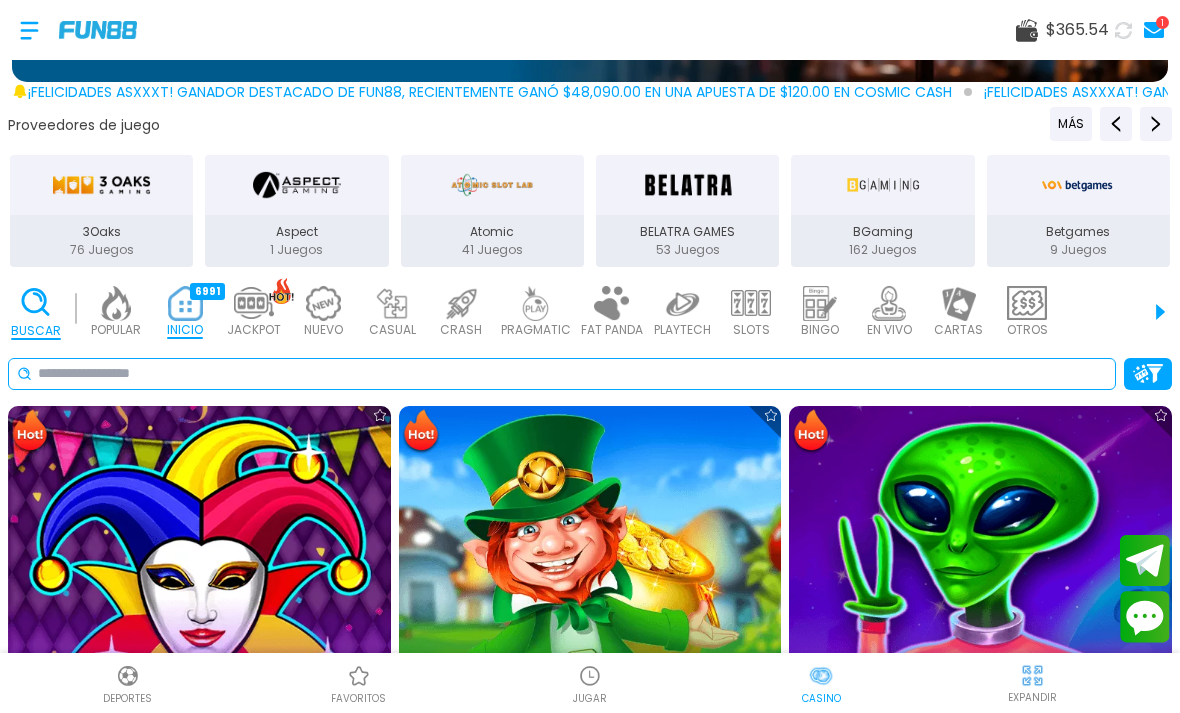click at bounding box center [572, 373] 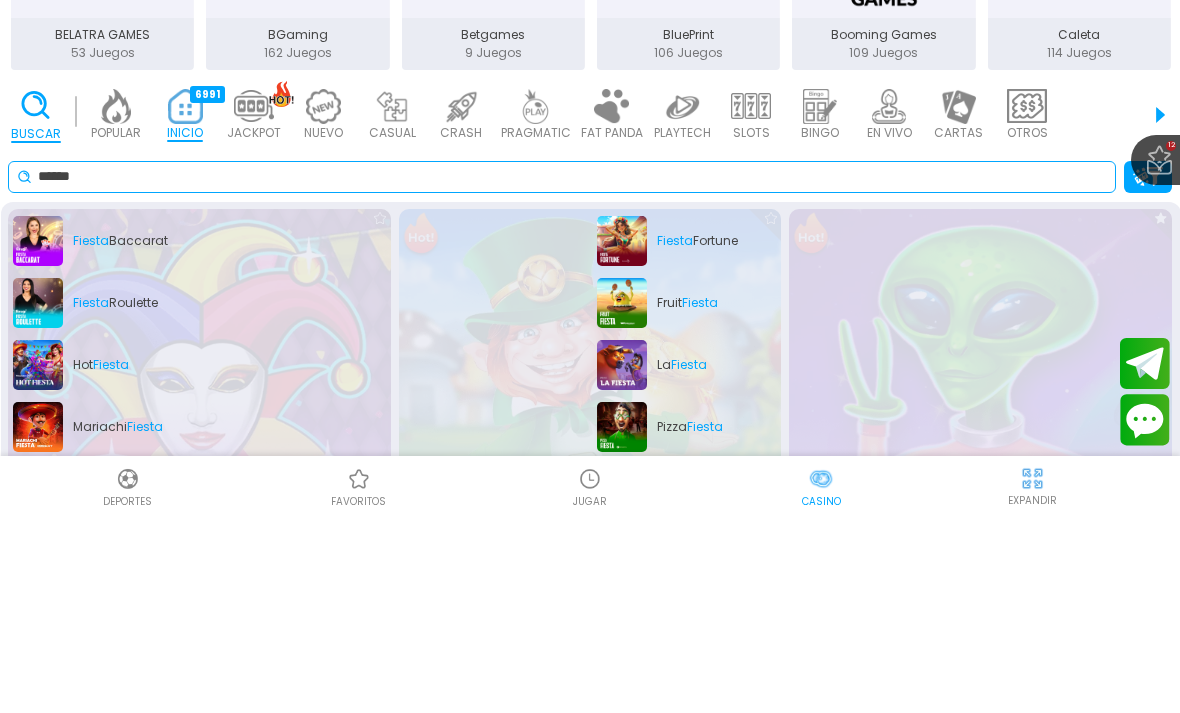 type on "******" 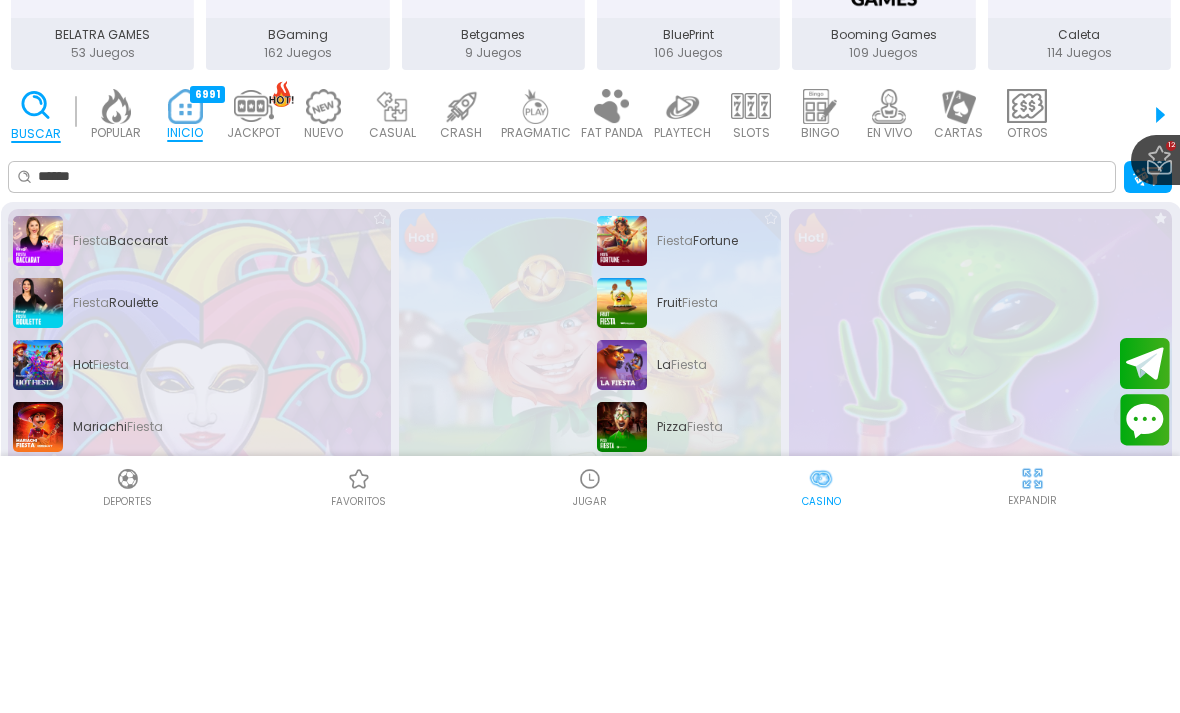 click on "Fiesta Fortune" at bounding box center [883, 438] 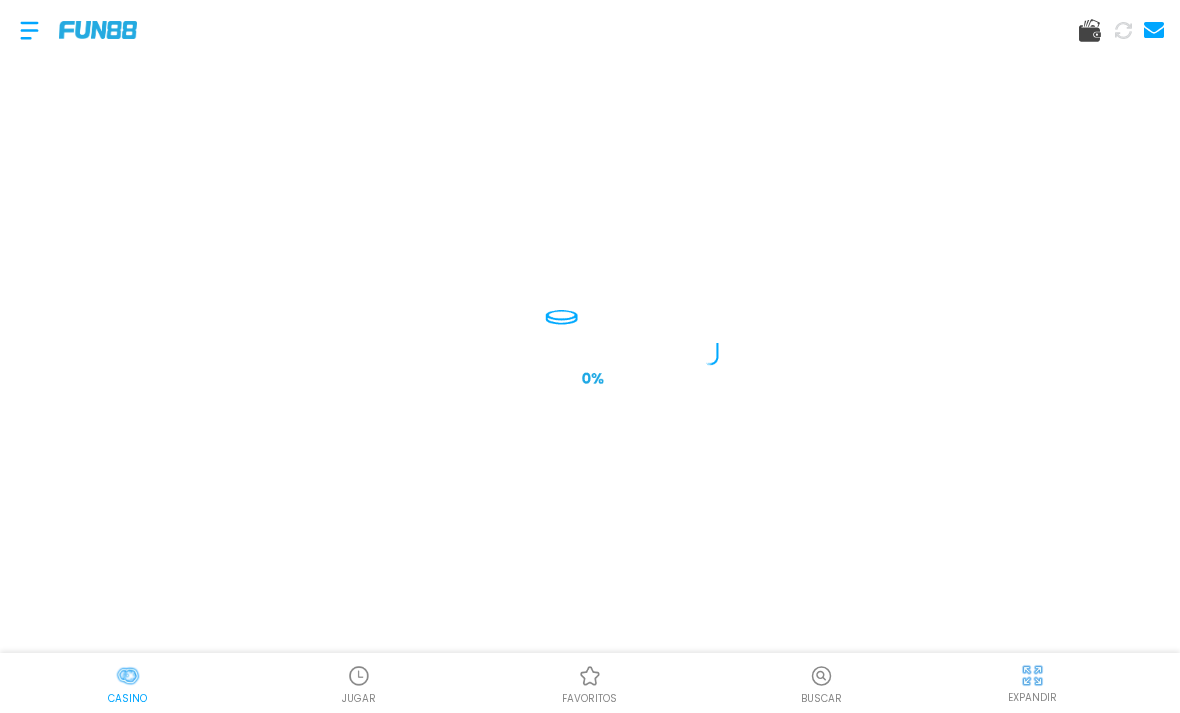 scroll, scrollTop: 0, scrollLeft: 0, axis: both 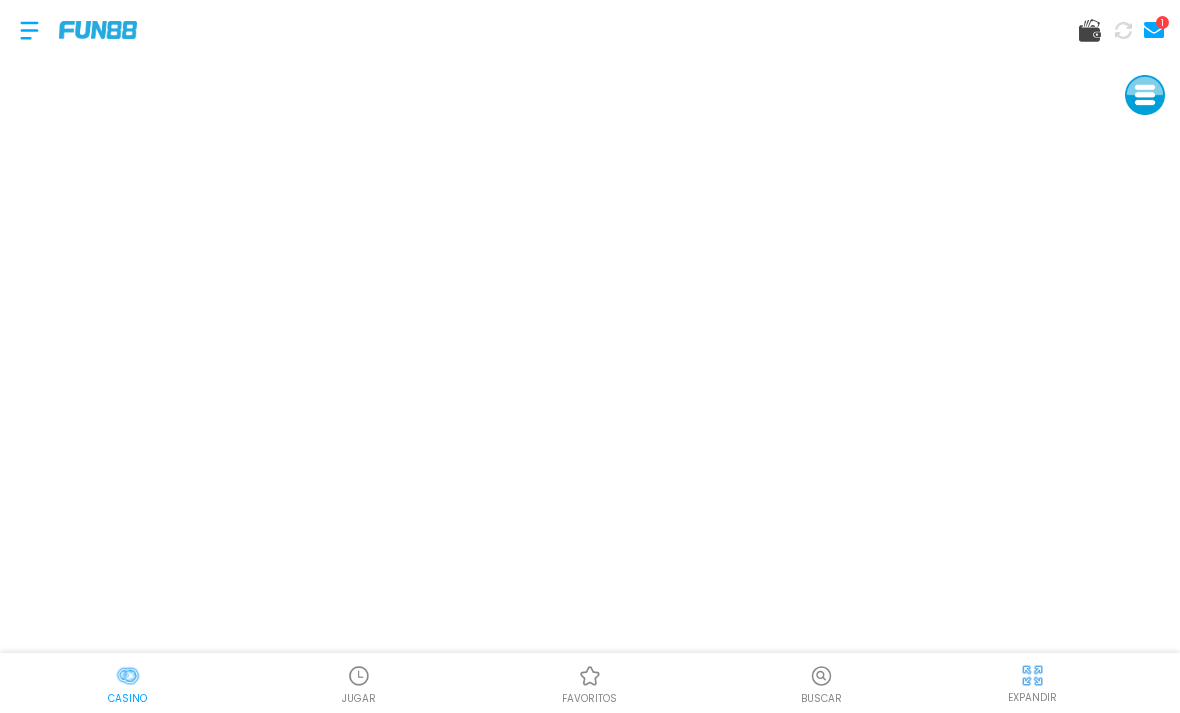 click at bounding box center [98, 29] 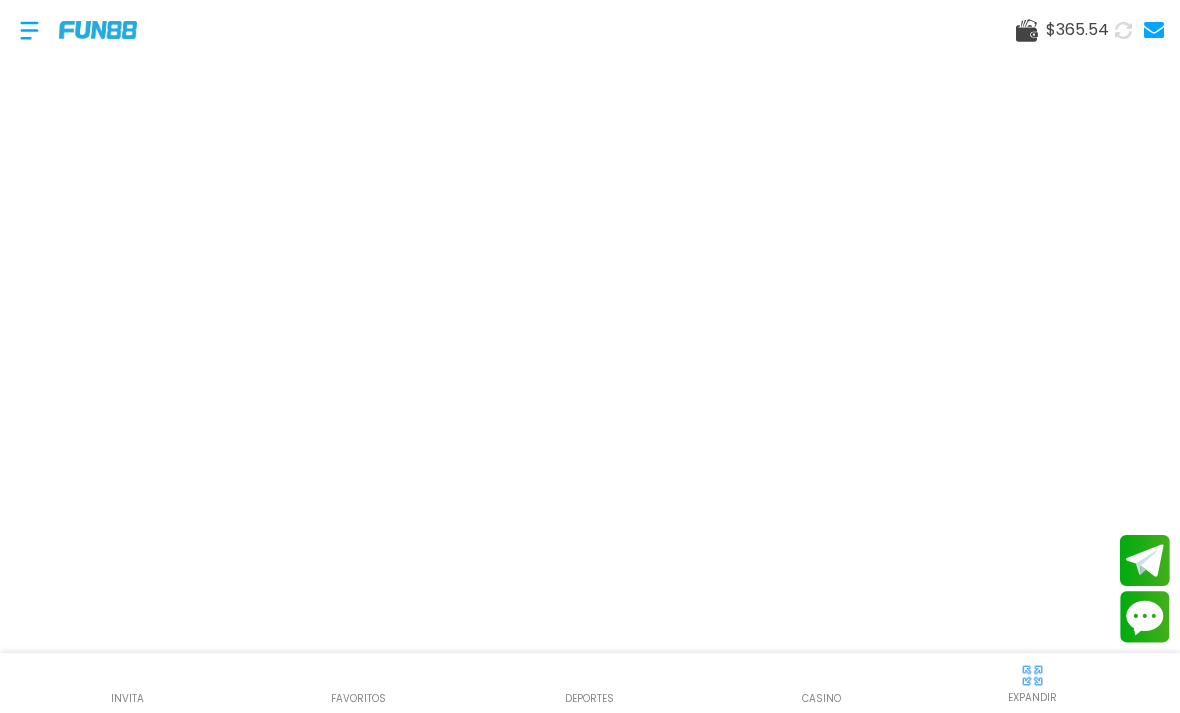 click at bounding box center (68, 30) 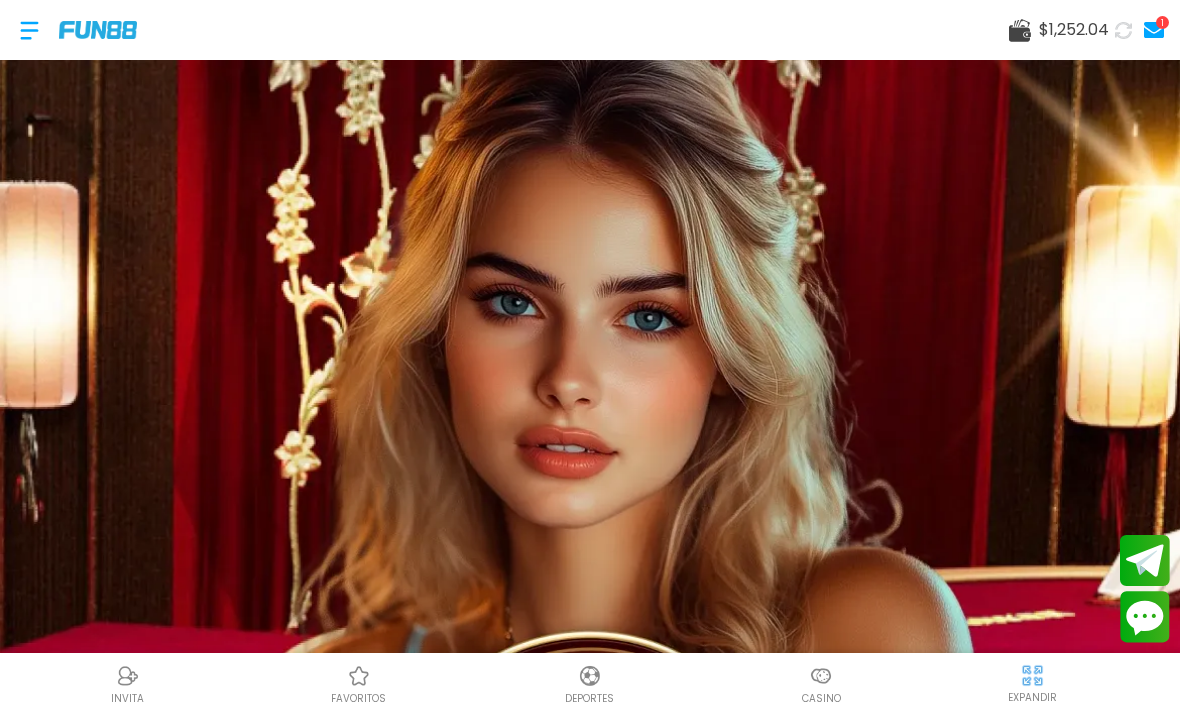 click at bounding box center [29, 30] 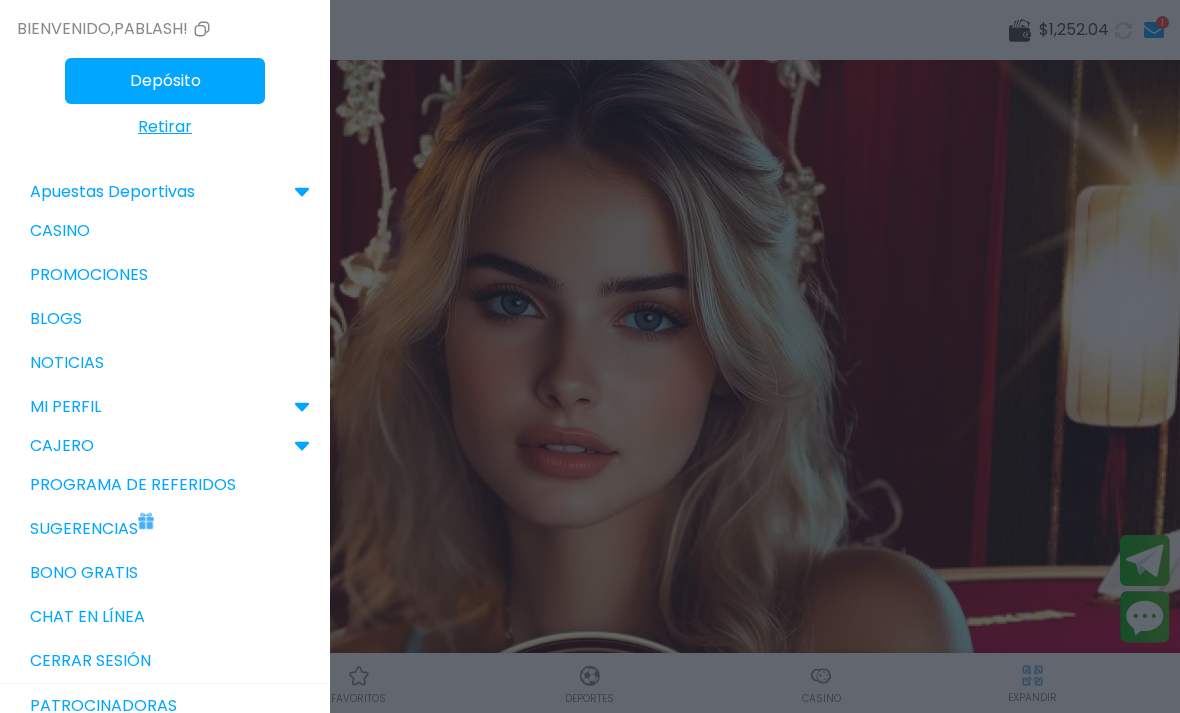 click on "Retirar" at bounding box center [165, 127] 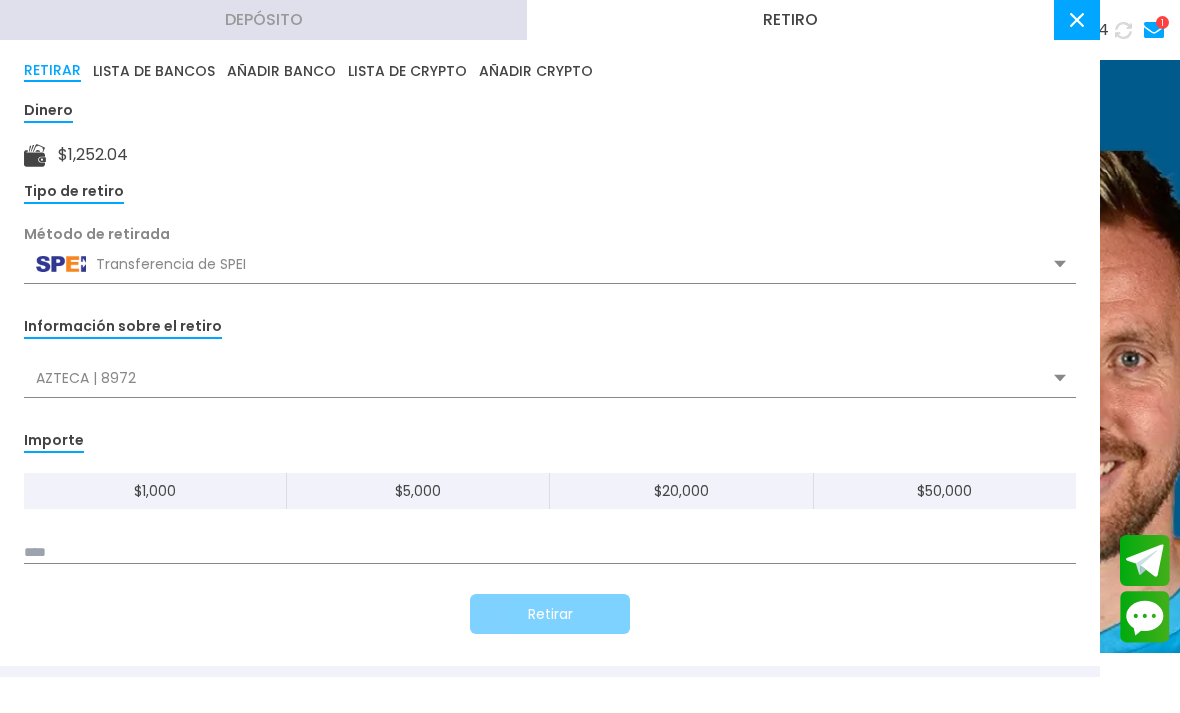 click at bounding box center [550, 553] 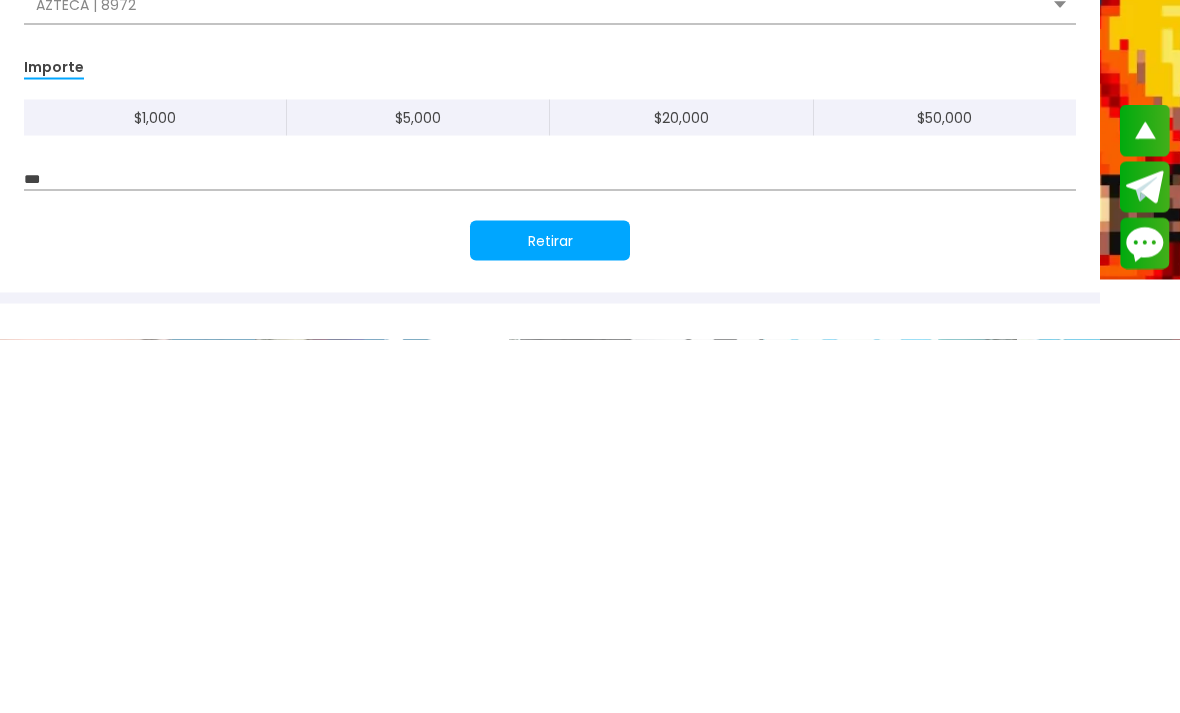 type on "***" 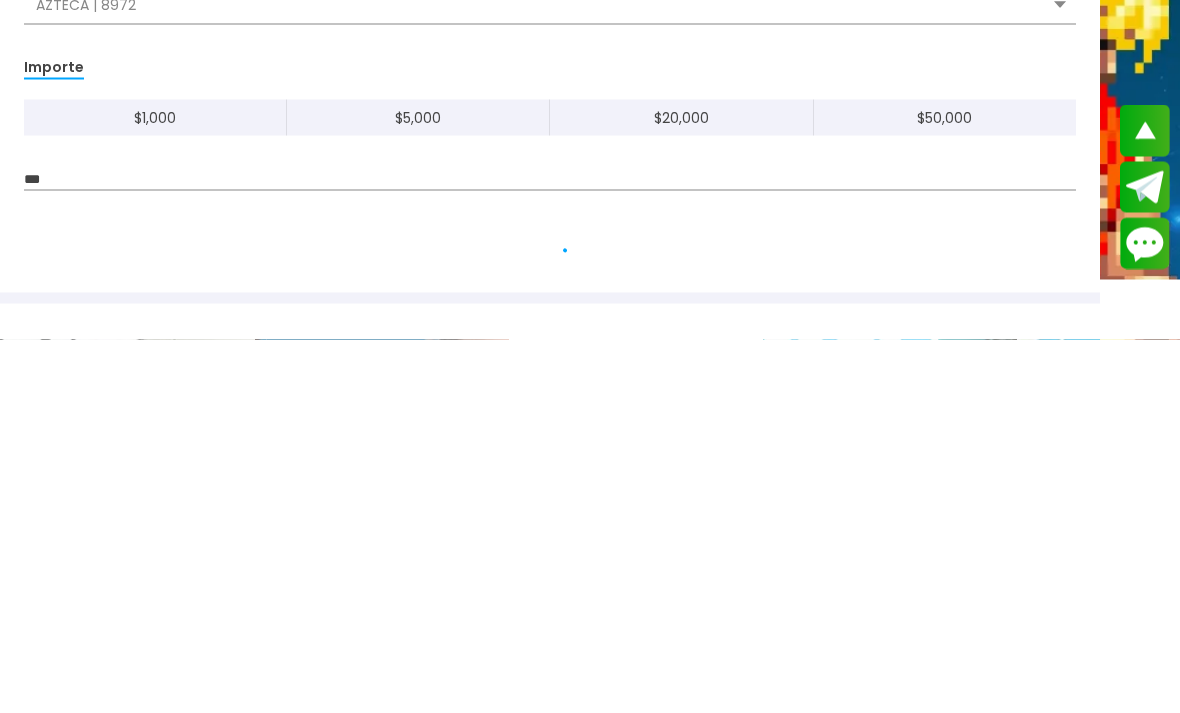 scroll, scrollTop: 374, scrollLeft: 0, axis: vertical 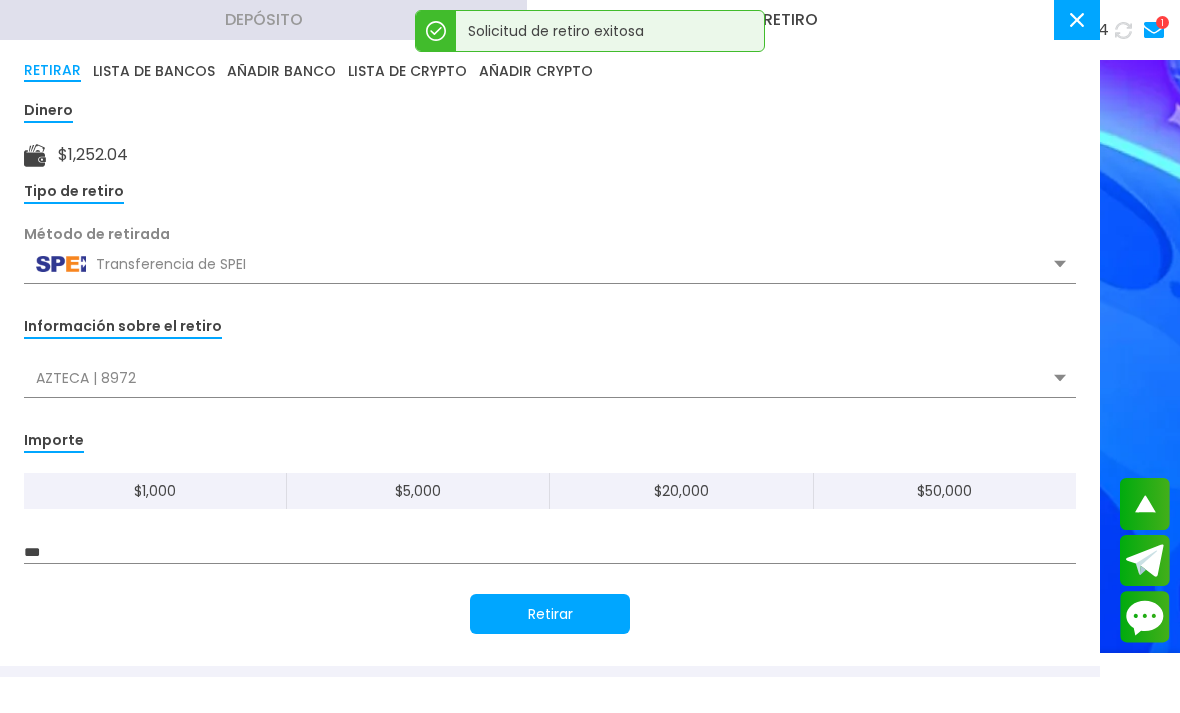 click 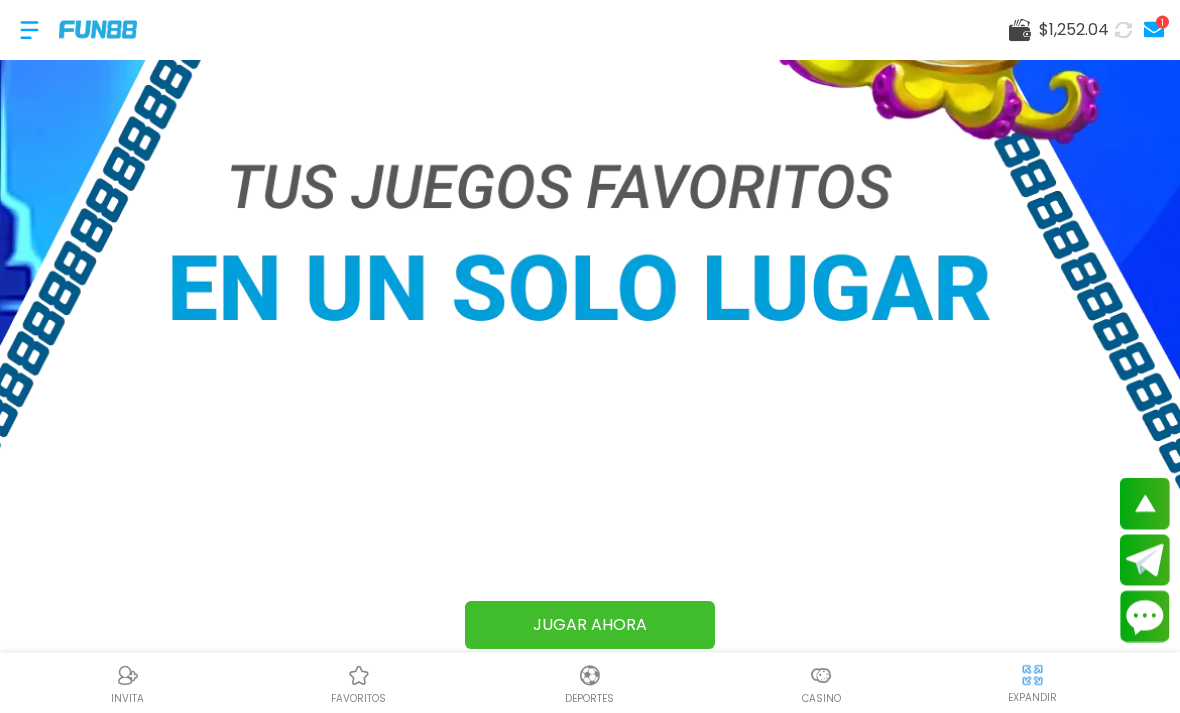 scroll, scrollTop: 1020, scrollLeft: 0, axis: vertical 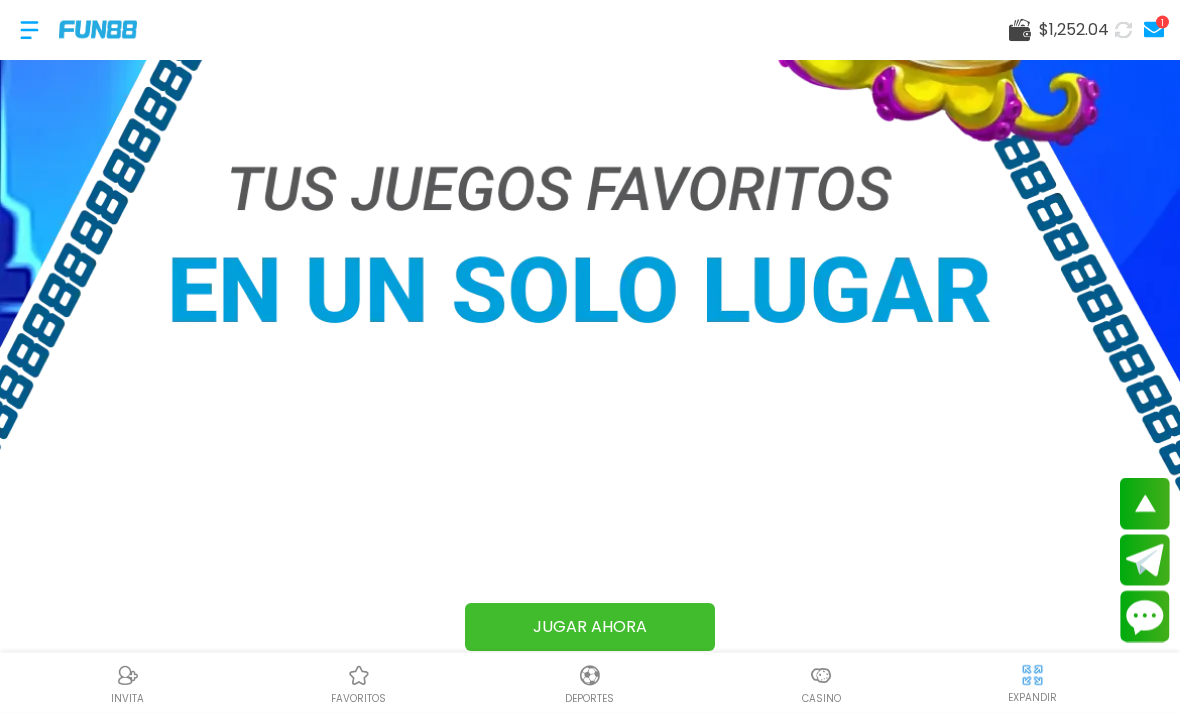click at bounding box center (821, 676) 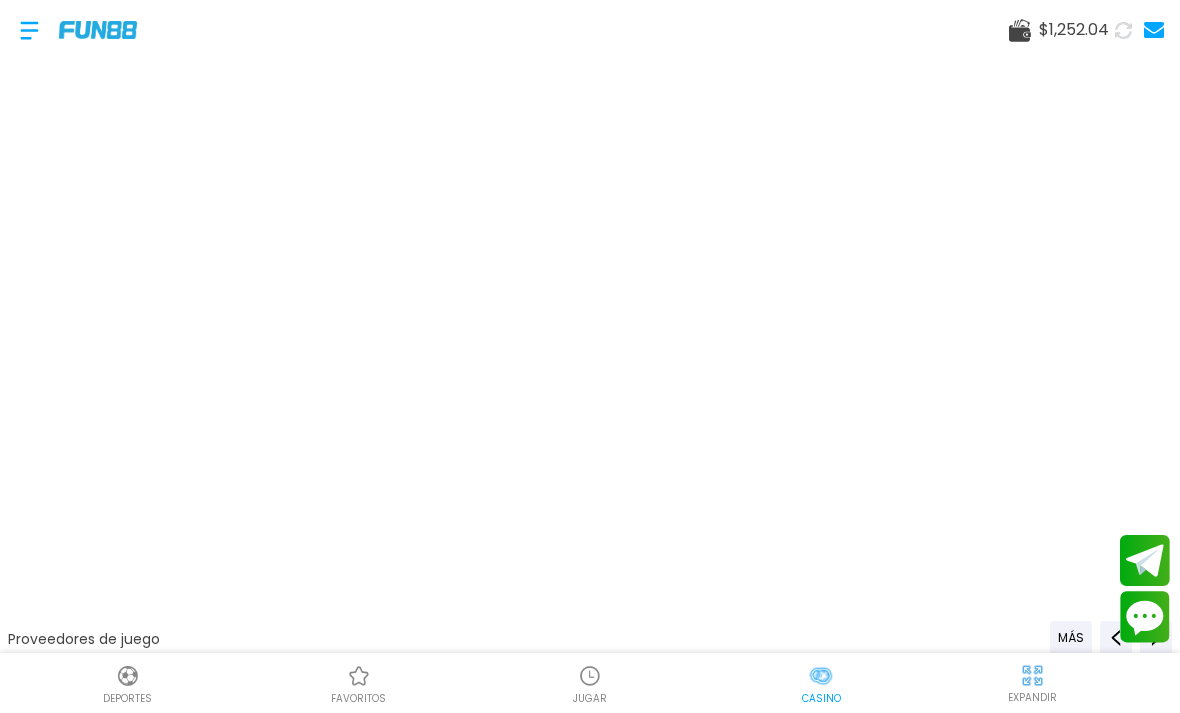scroll, scrollTop: 0, scrollLeft: 0, axis: both 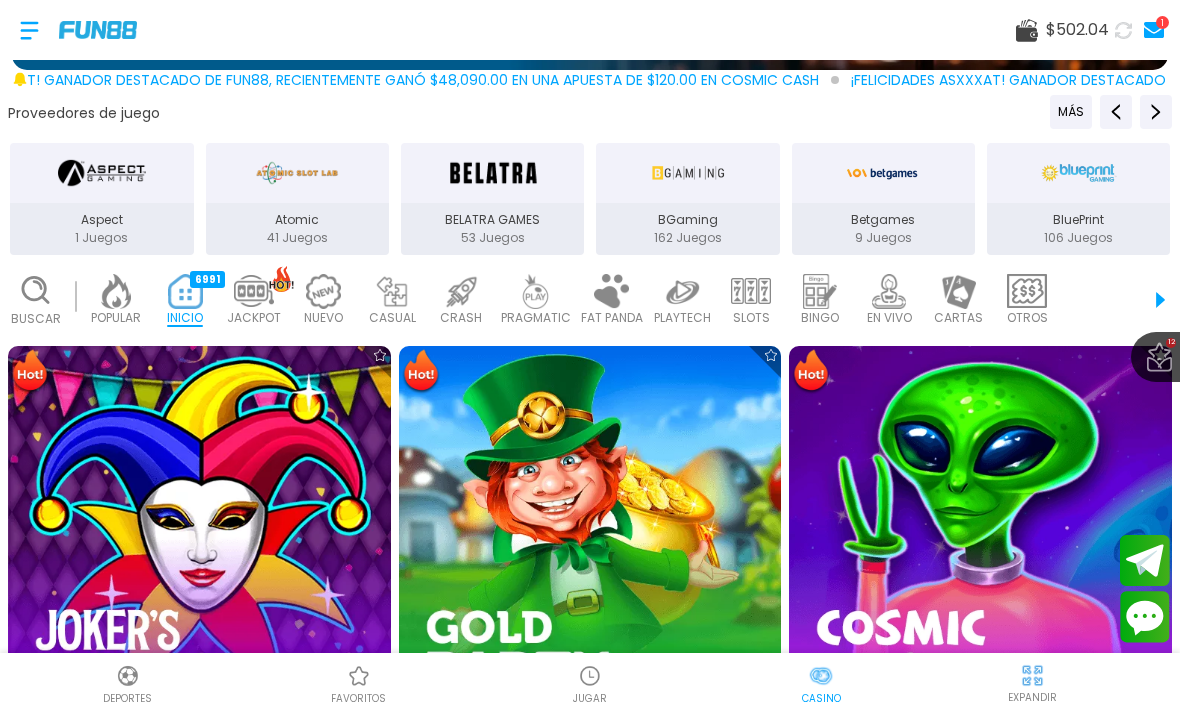 click 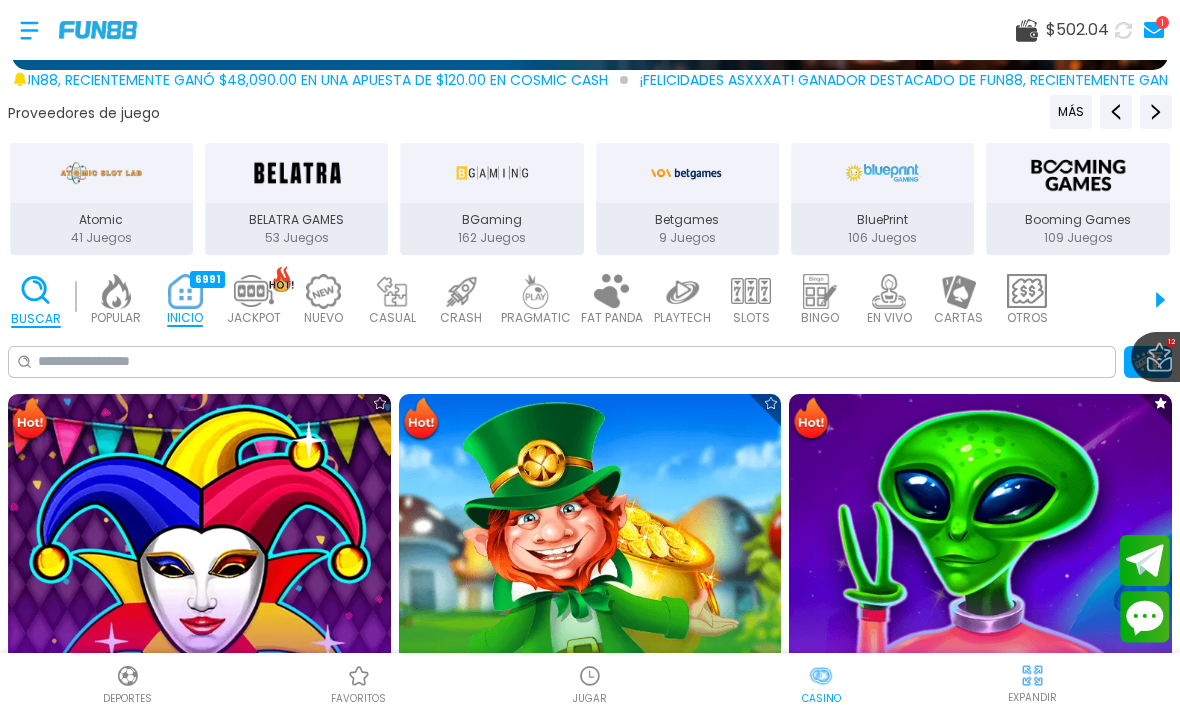 click at bounding box center [590, 676] 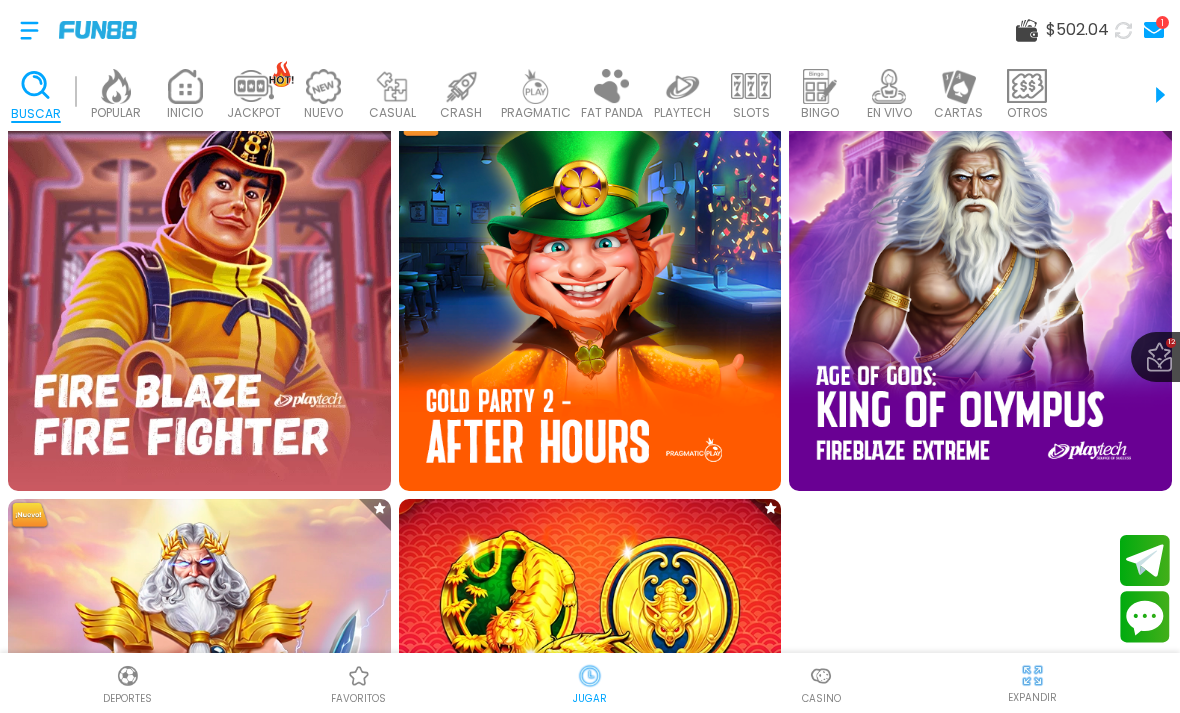 scroll, scrollTop: 2037, scrollLeft: 0, axis: vertical 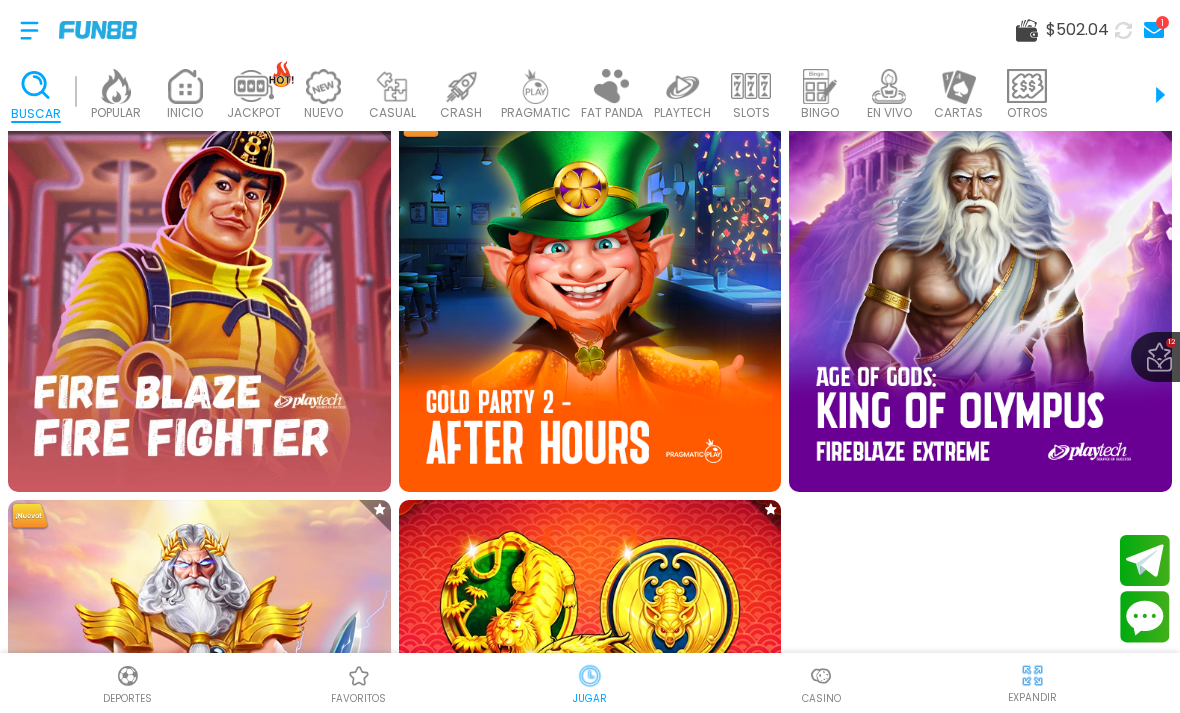click at bounding box center [980, 301] 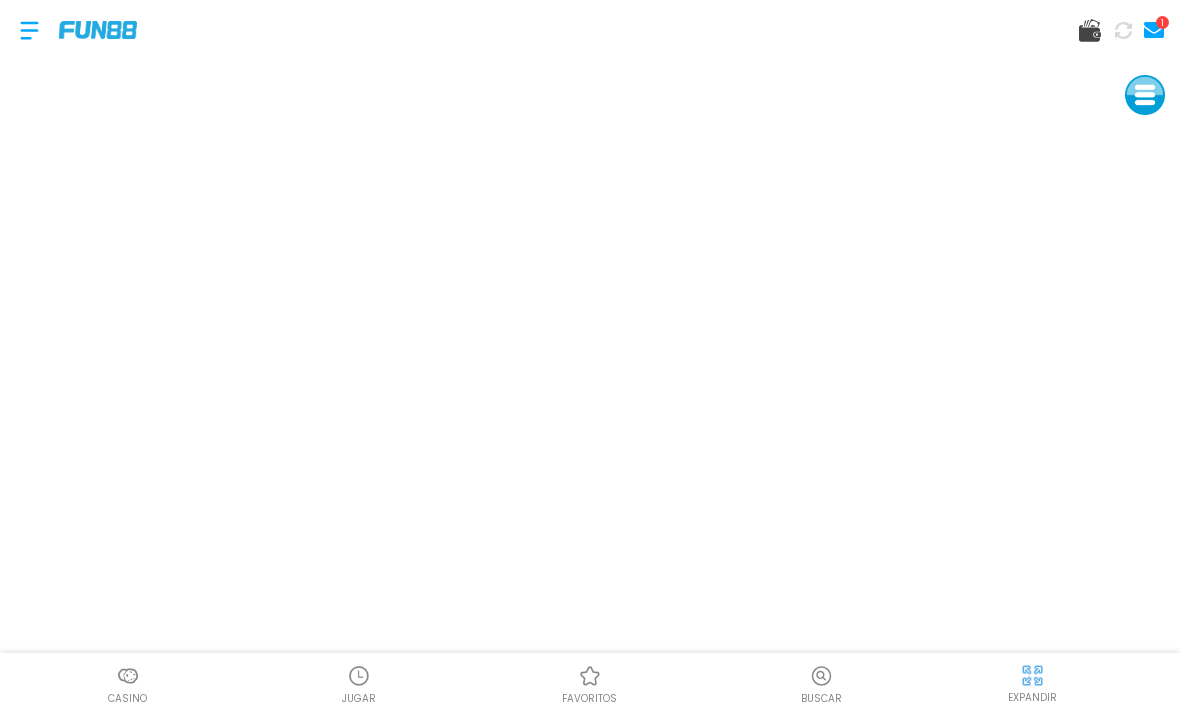 click at bounding box center (98, 29) 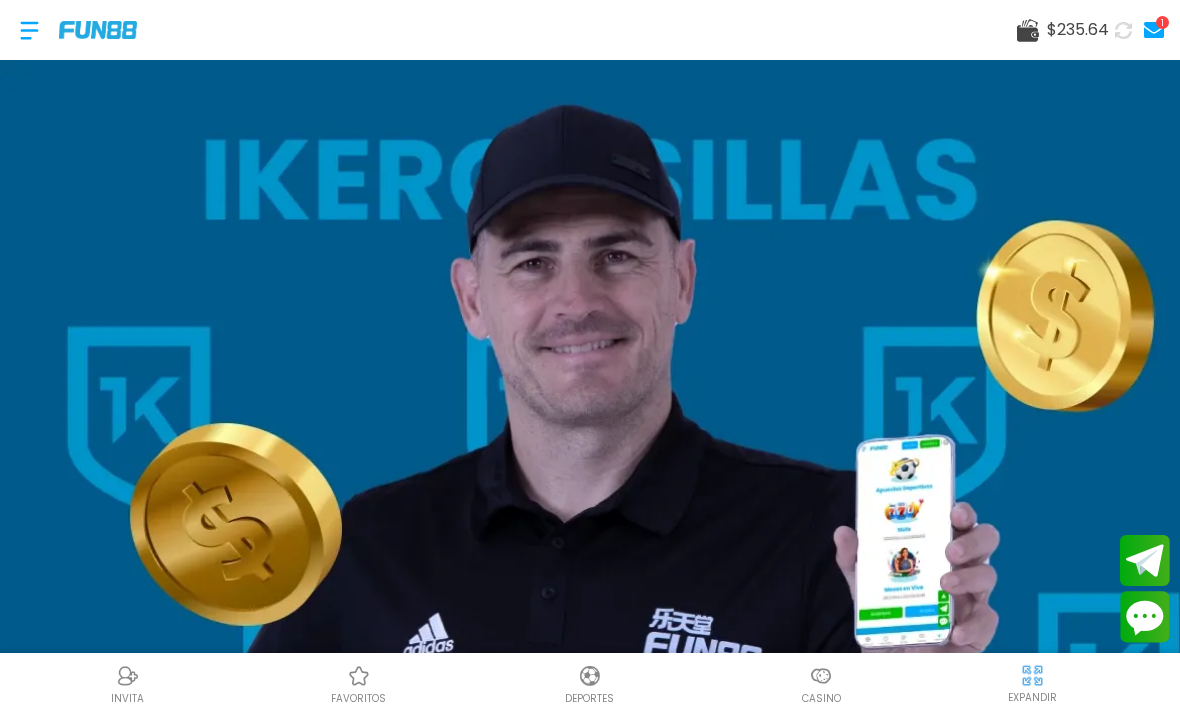 click at bounding box center [821, 676] 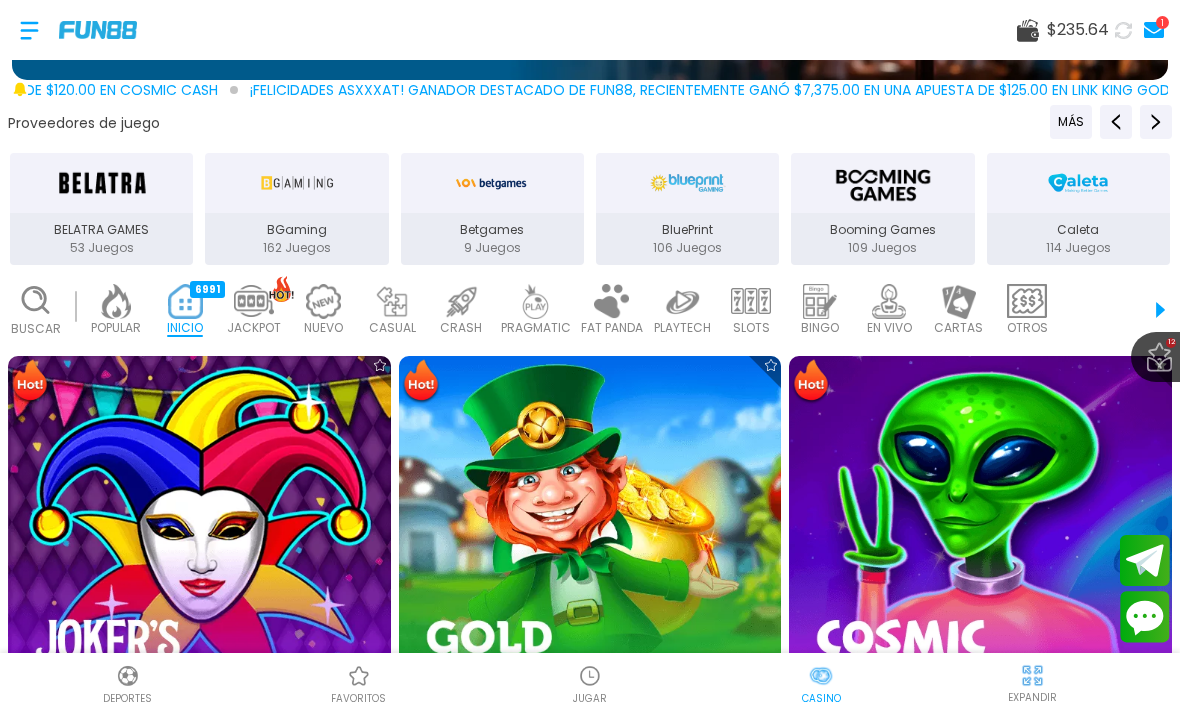 scroll, scrollTop: 596, scrollLeft: 0, axis: vertical 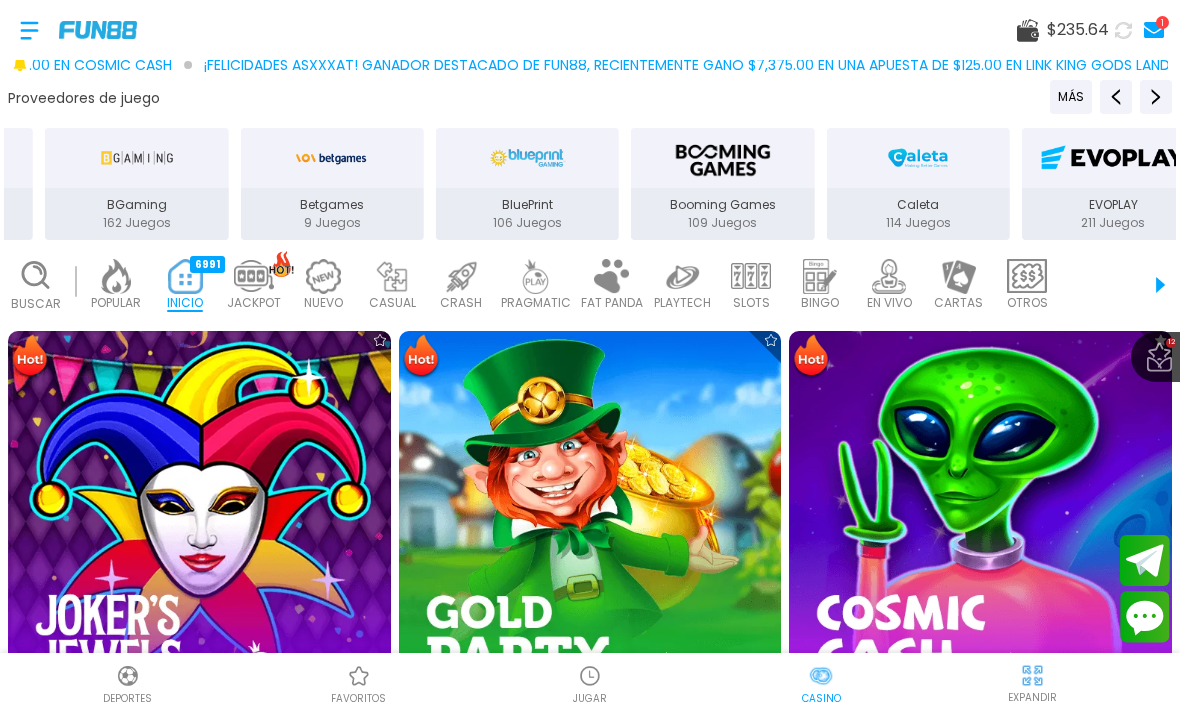 click 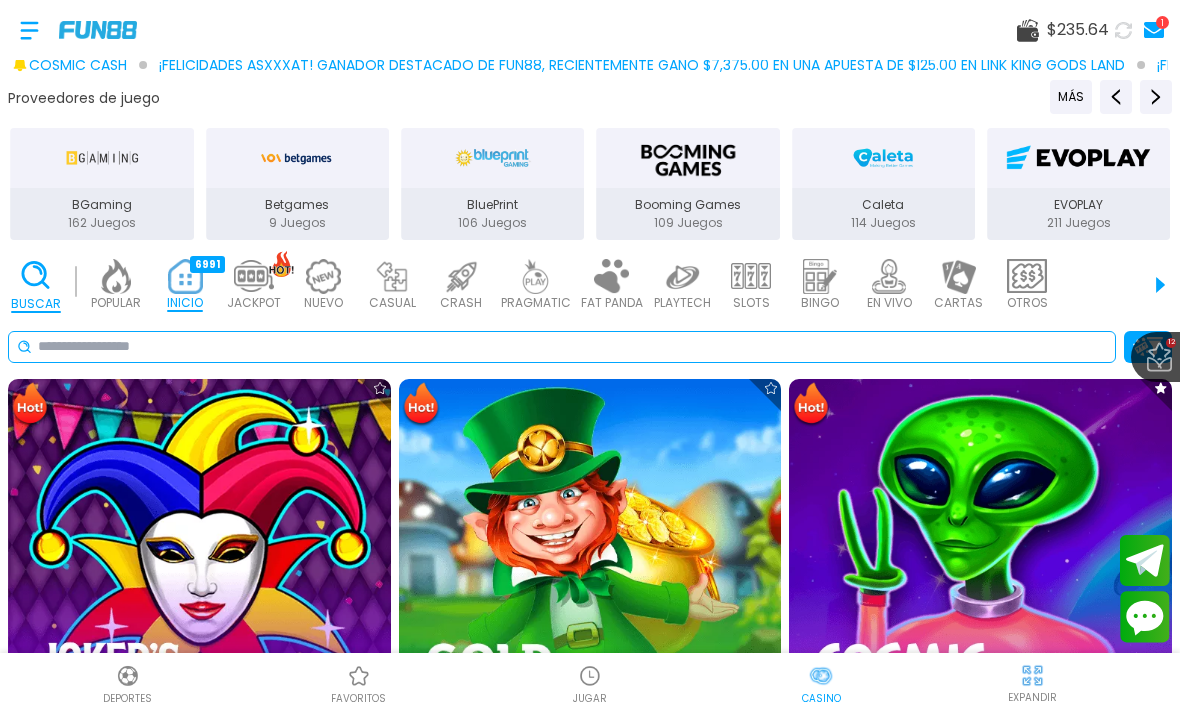 click at bounding box center [572, 346] 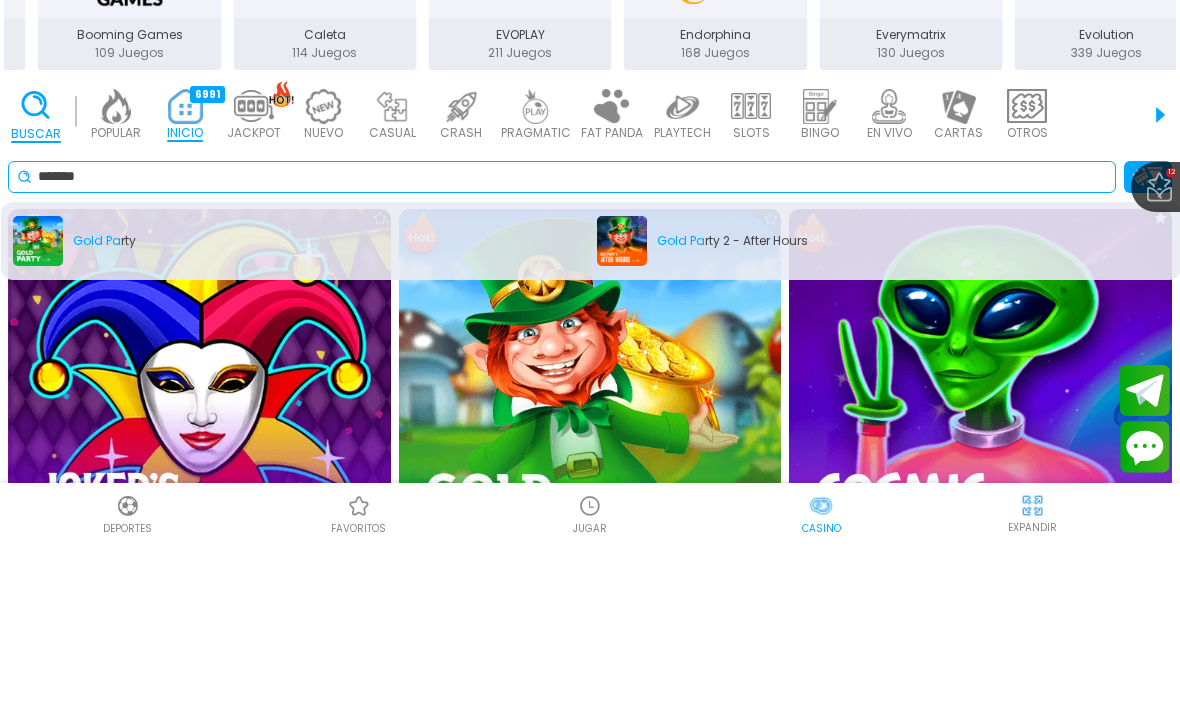 type on "*******" 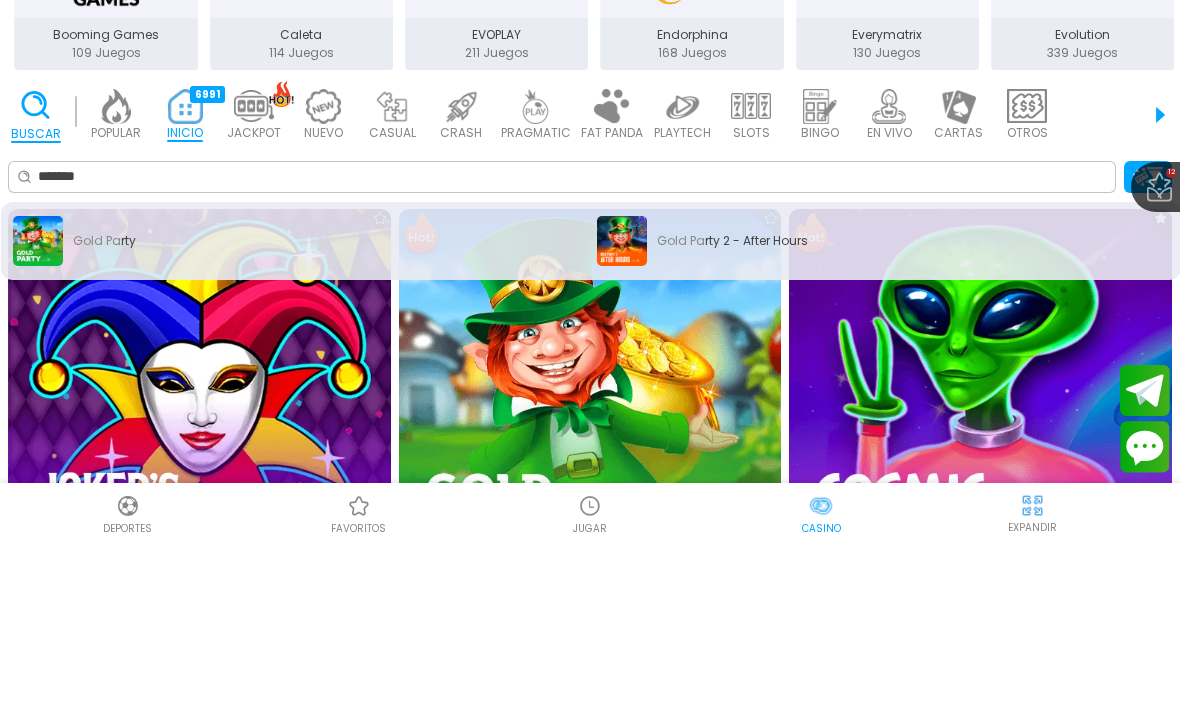scroll, scrollTop: 60, scrollLeft: 0, axis: vertical 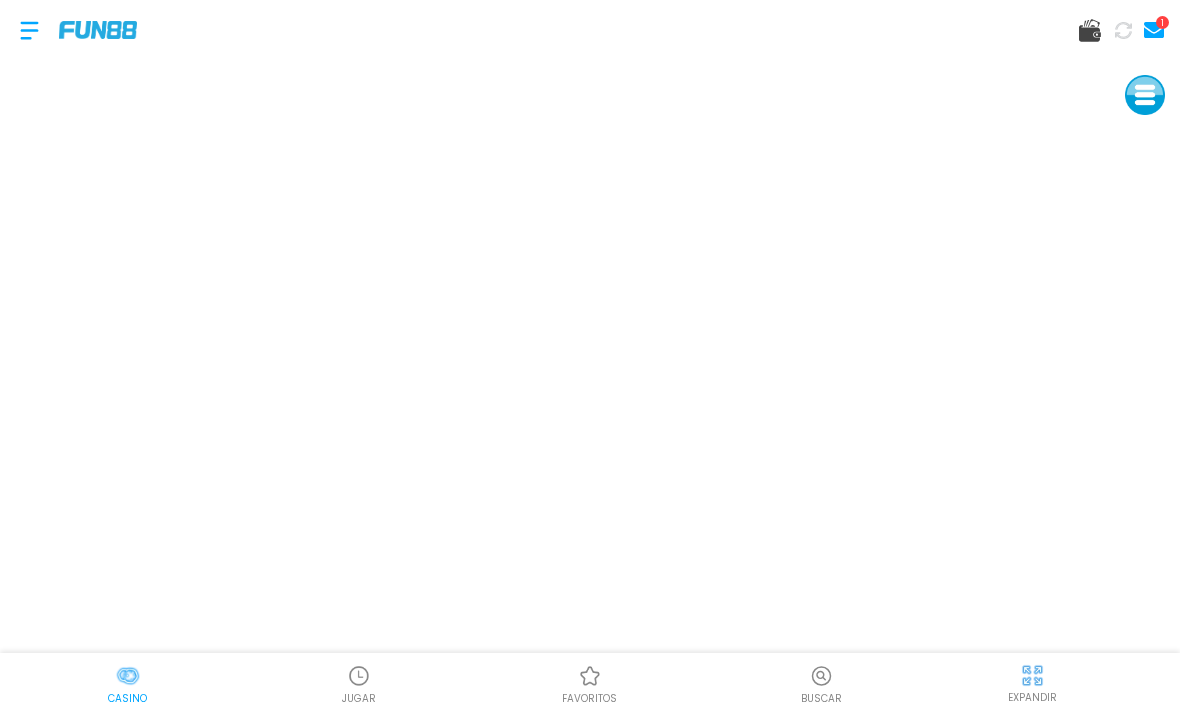 click at bounding box center (98, 29) 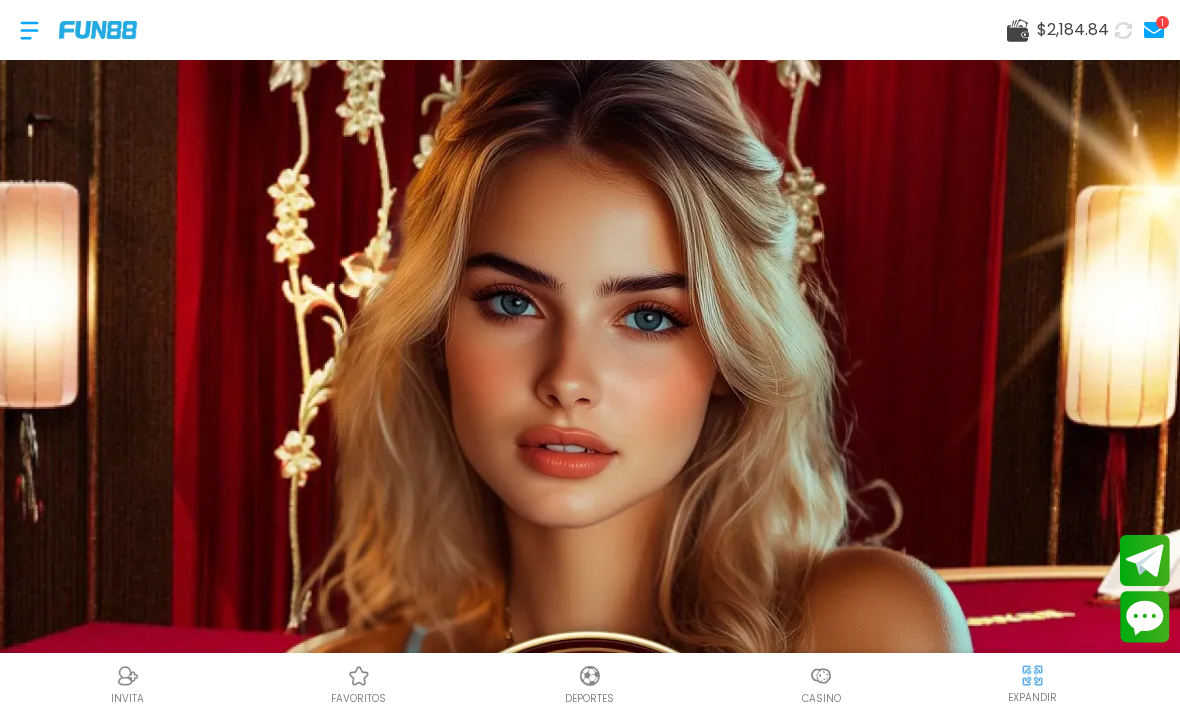 click at bounding box center [29, 30] 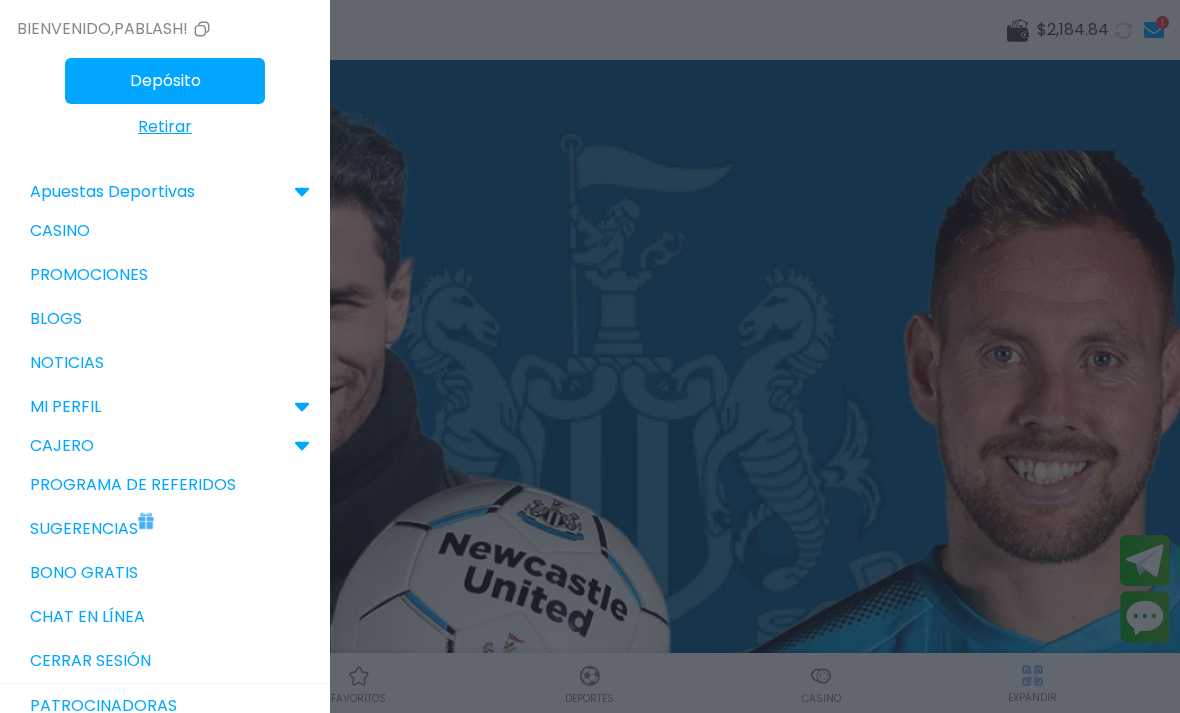 click on "Retirar" at bounding box center [165, 127] 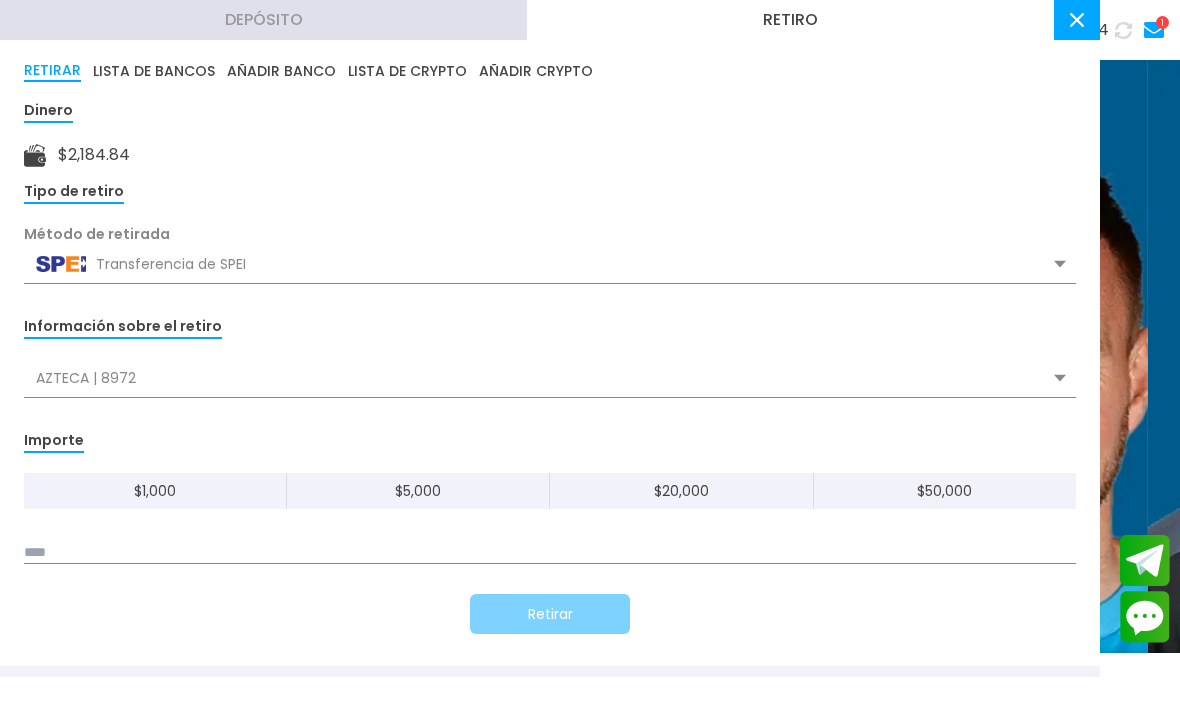 click at bounding box center (550, 553) 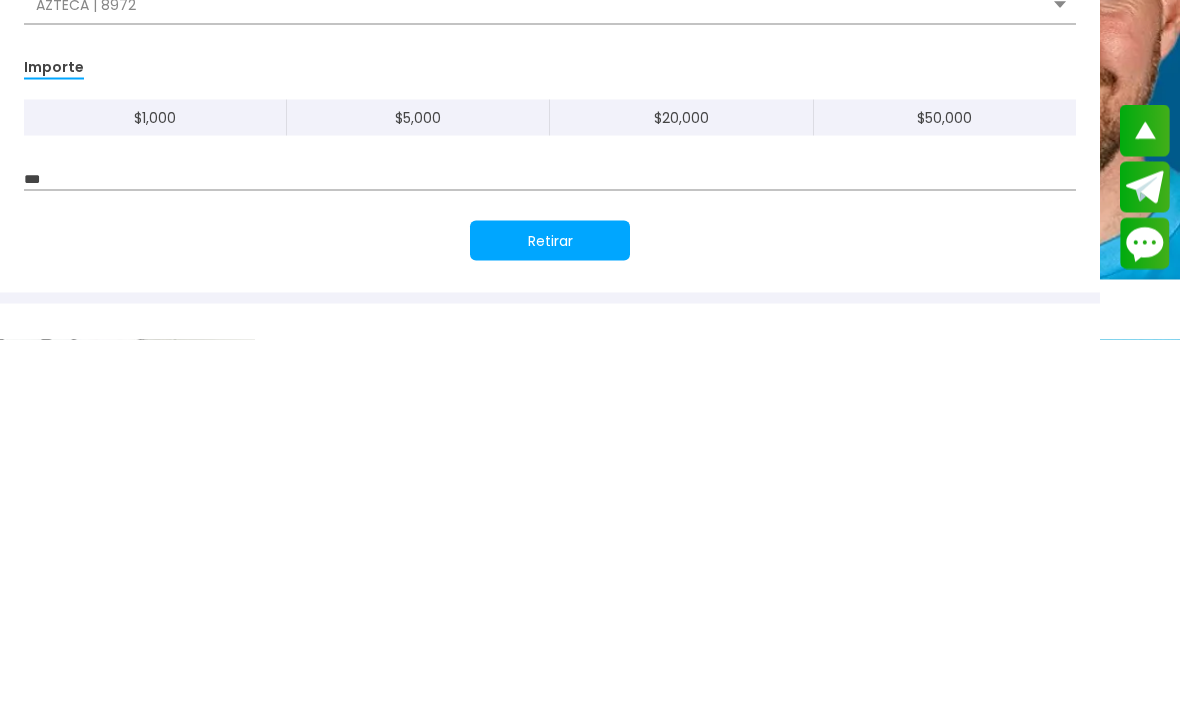 type on "*****" 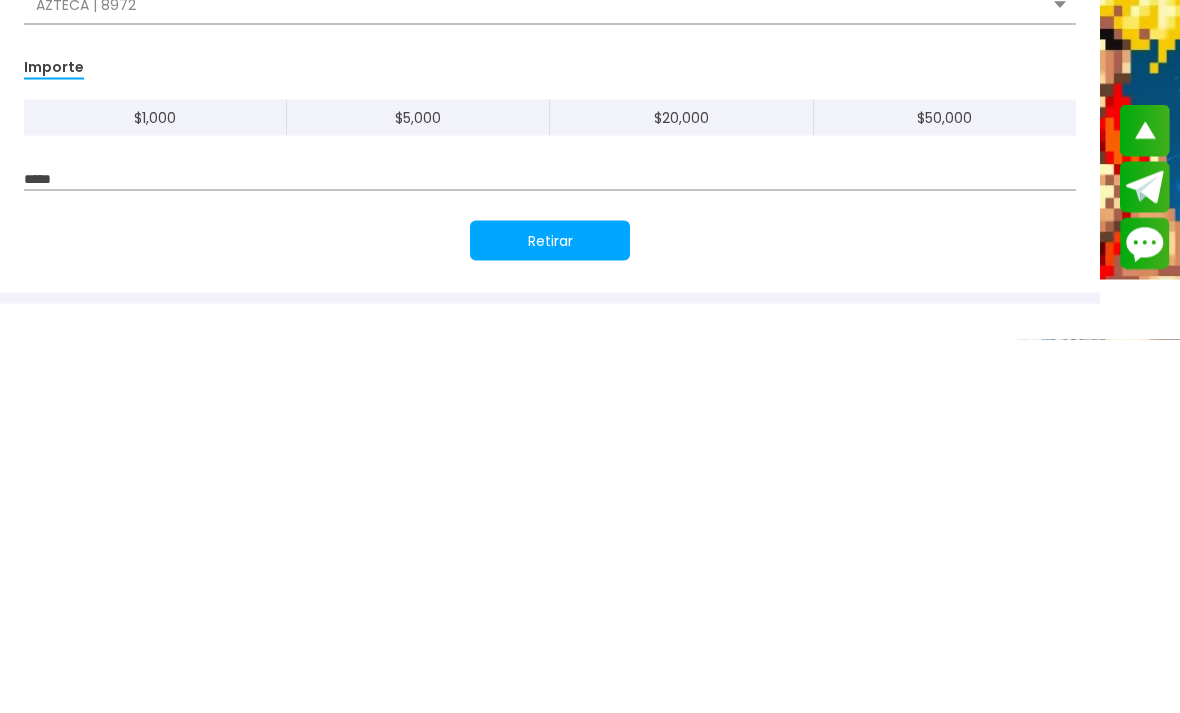 scroll, scrollTop: 374, scrollLeft: 0, axis: vertical 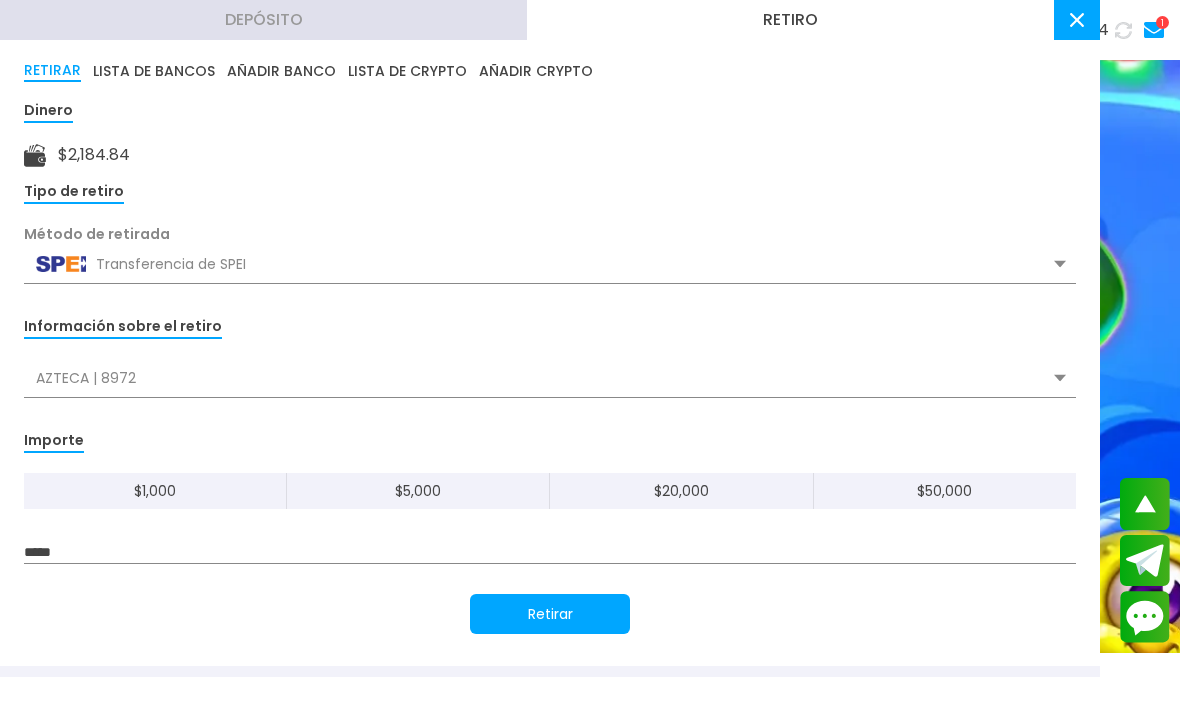 click on "Retirar" at bounding box center [550, 614] 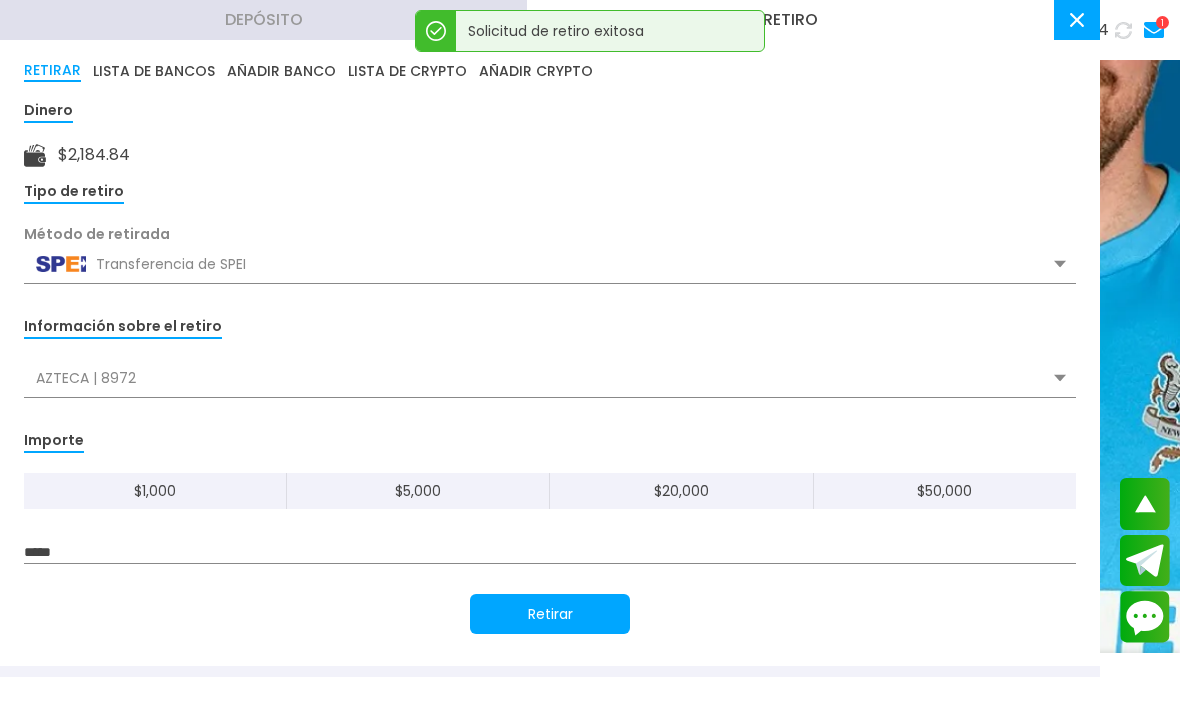 click at bounding box center (1077, 20) 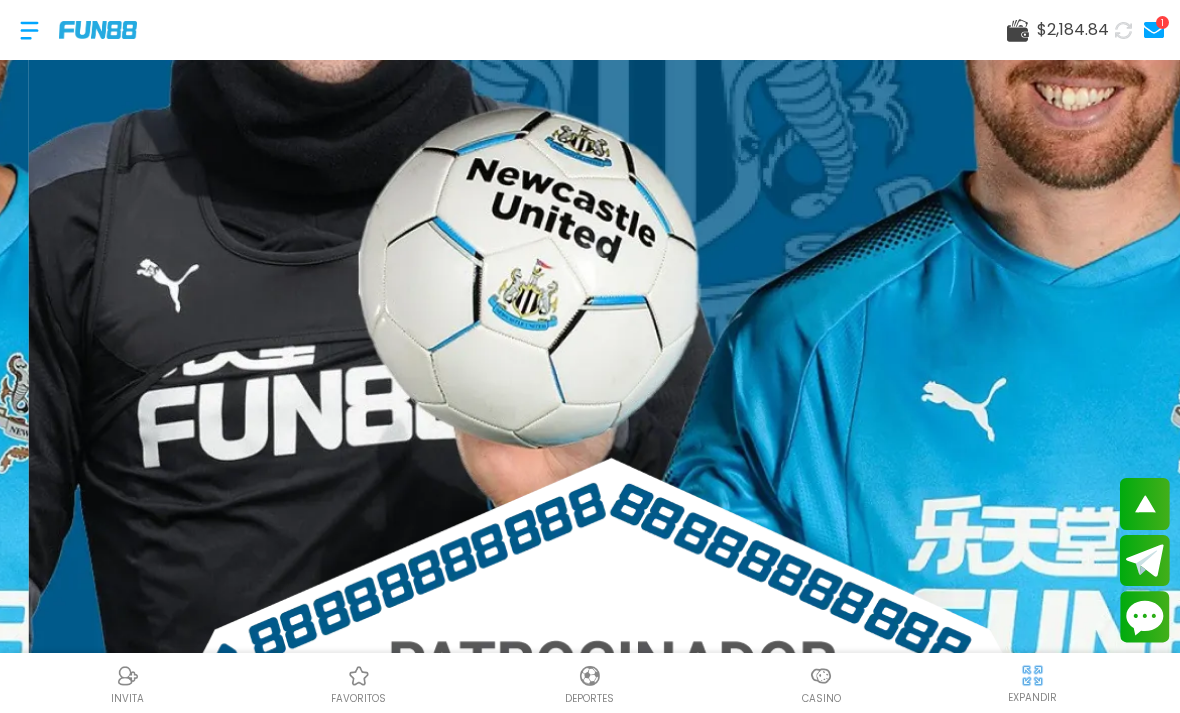 click at bounding box center (821, 676) 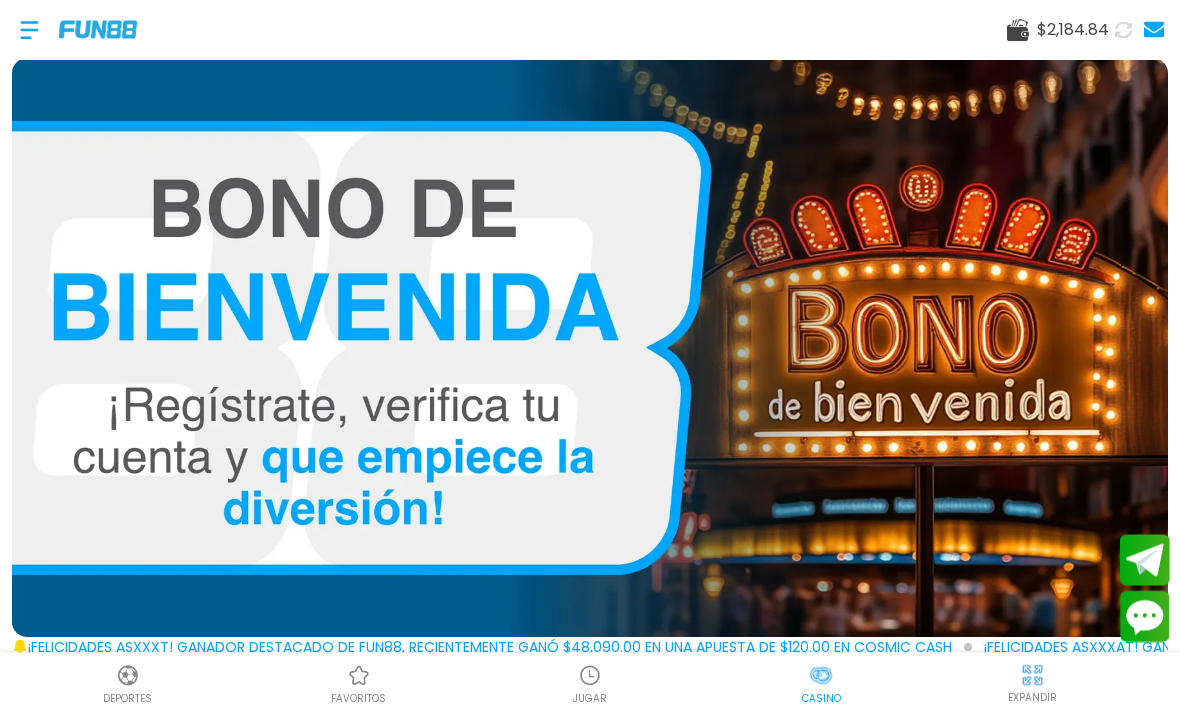 scroll, scrollTop: 0, scrollLeft: 0, axis: both 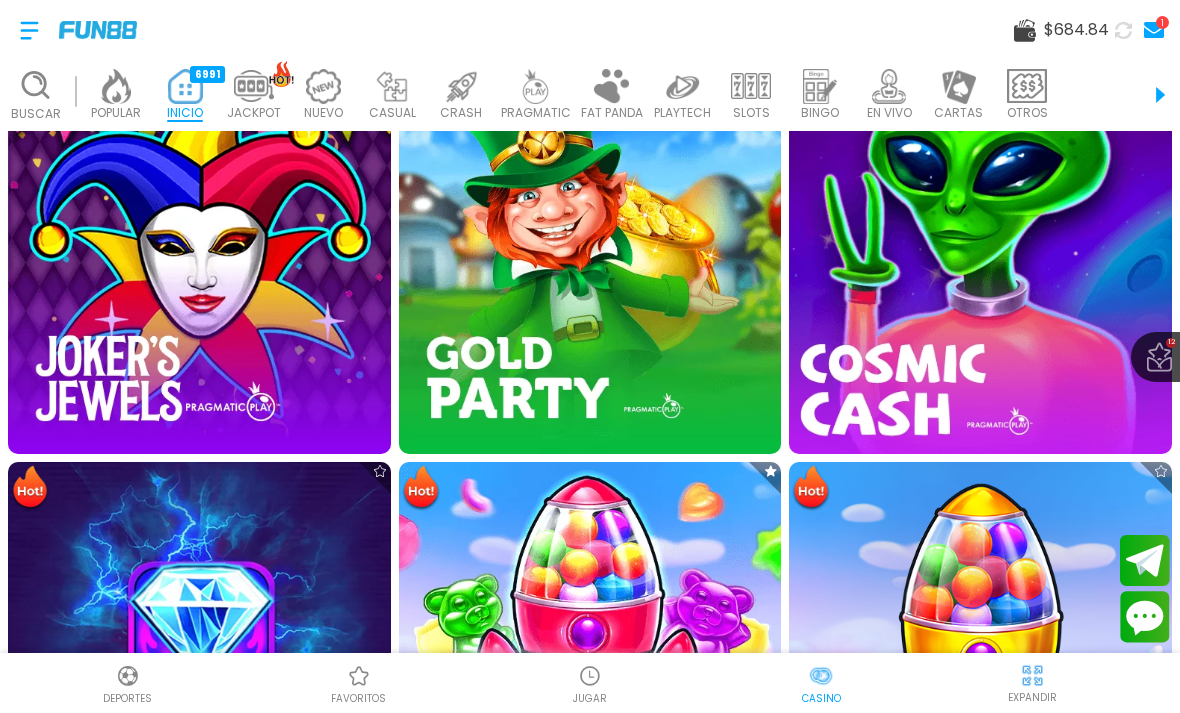 click at bounding box center (980, 262) 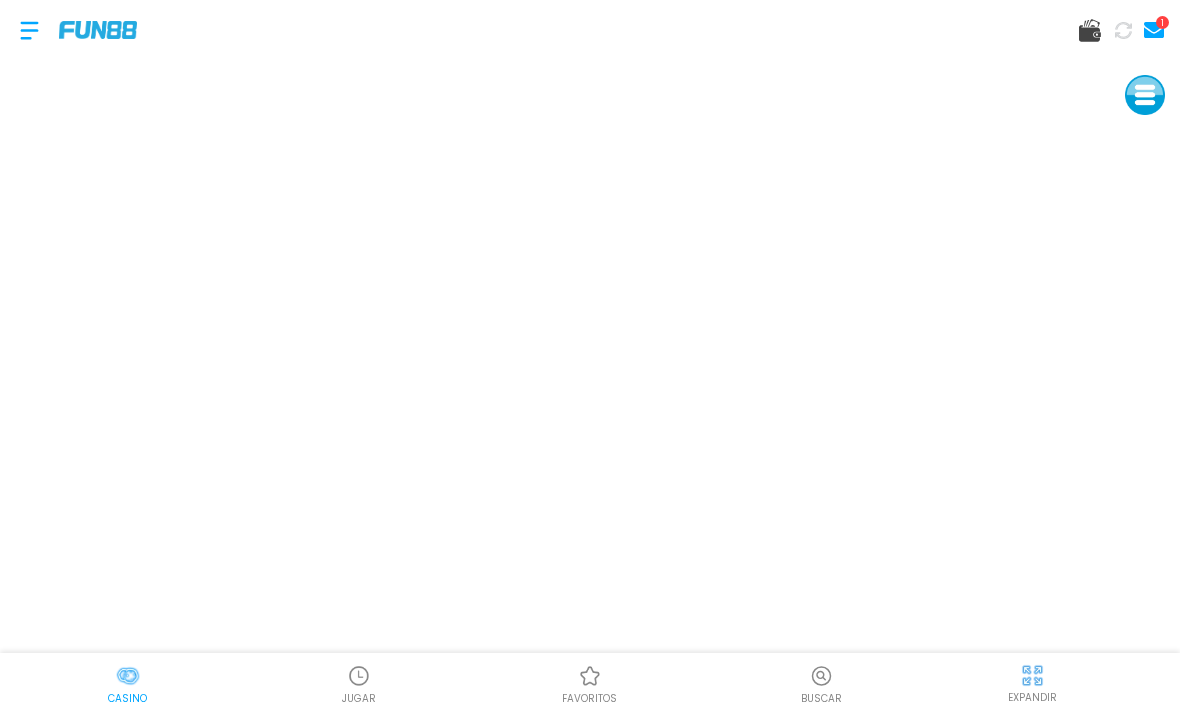 click at bounding box center [98, 29] 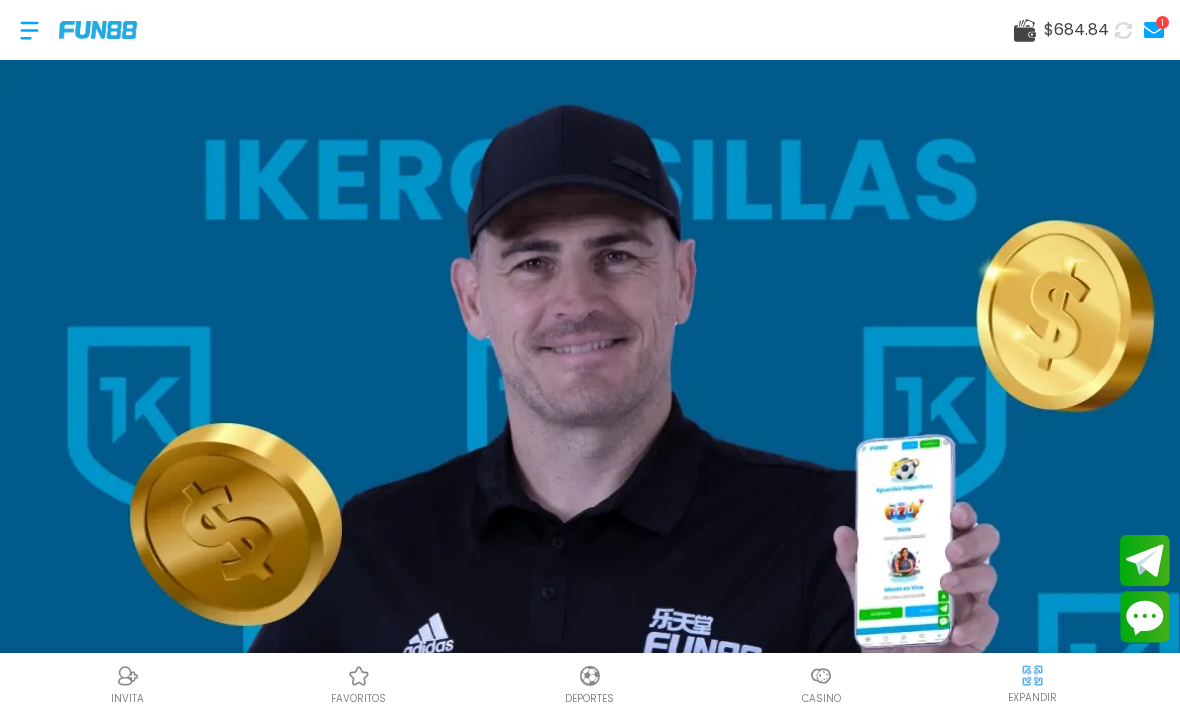 click at bounding box center [821, 676] 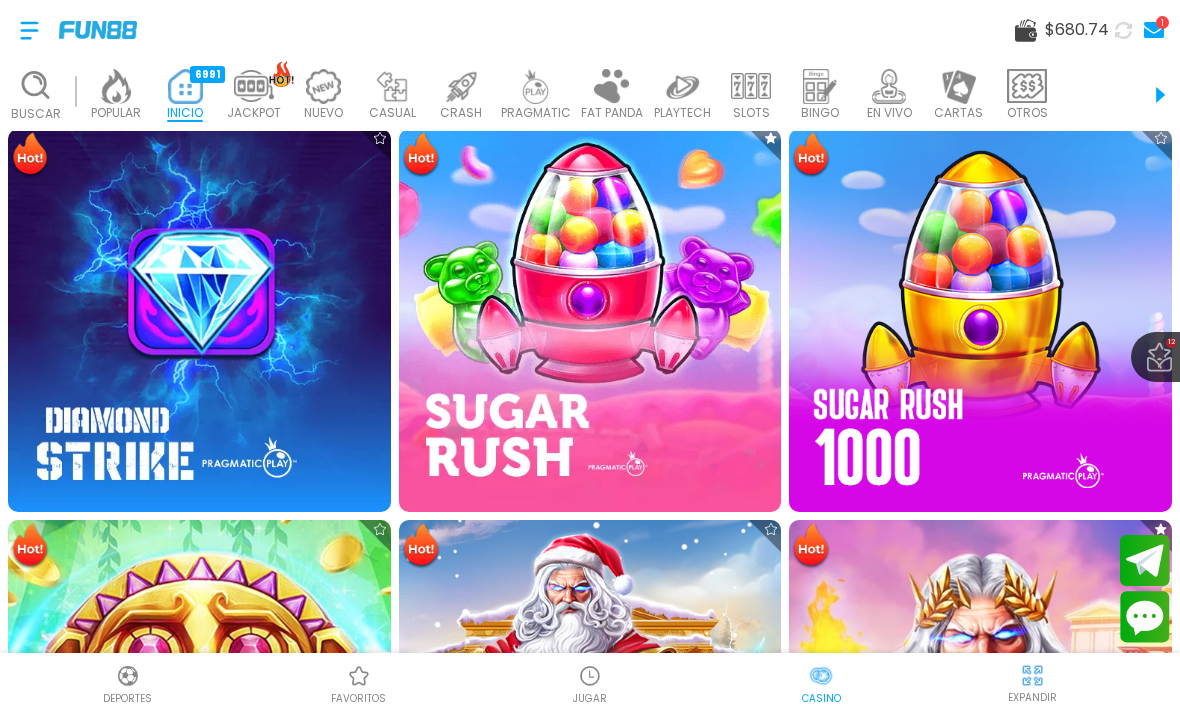 scroll, scrollTop: 1198, scrollLeft: 0, axis: vertical 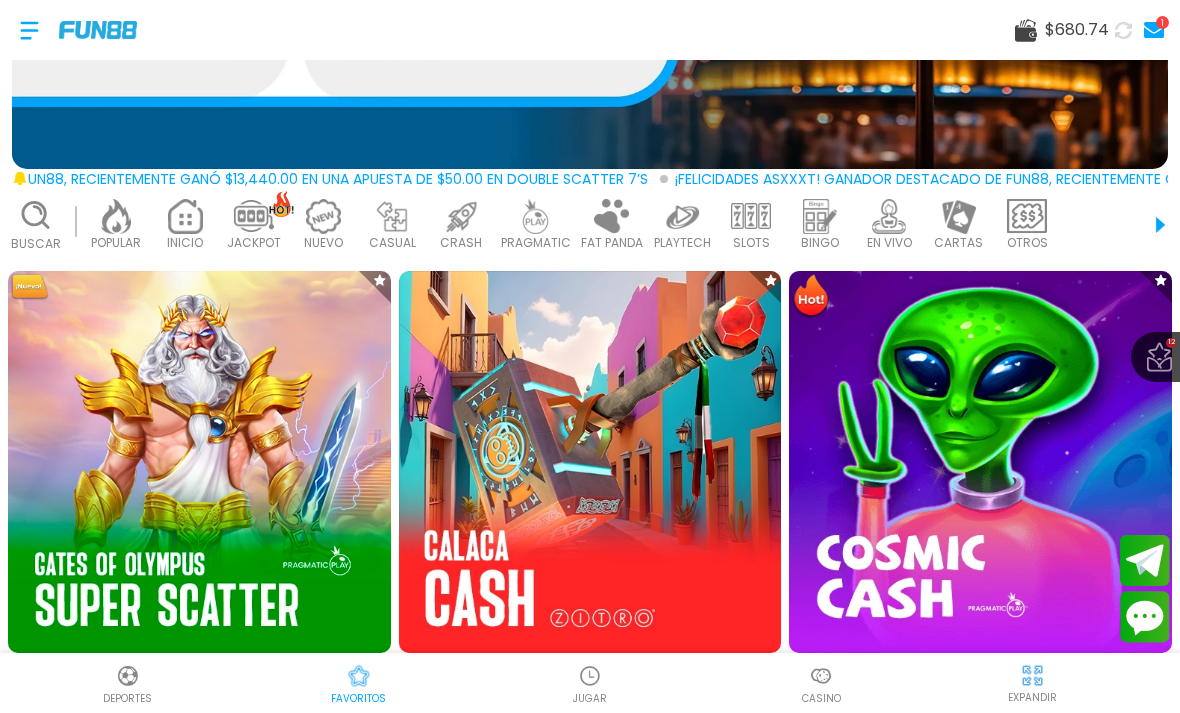 click at bounding box center [590, 676] 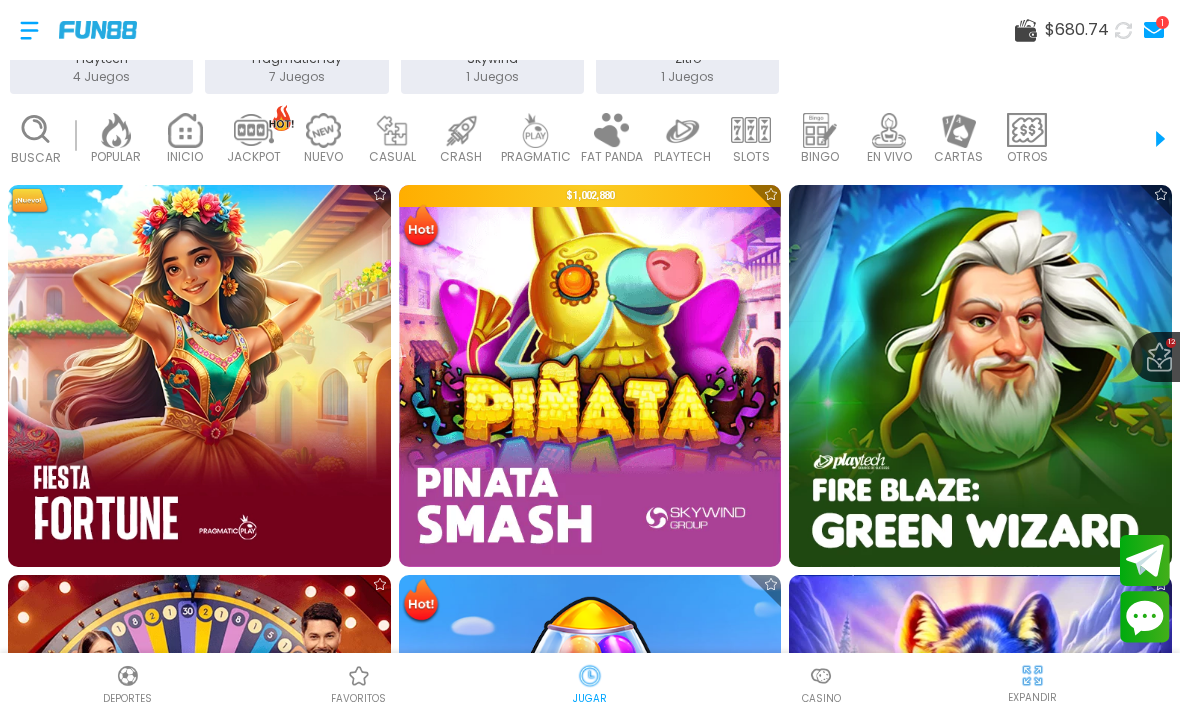 scroll, scrollTop: 721, scrollLeft: 0, axis: vertical 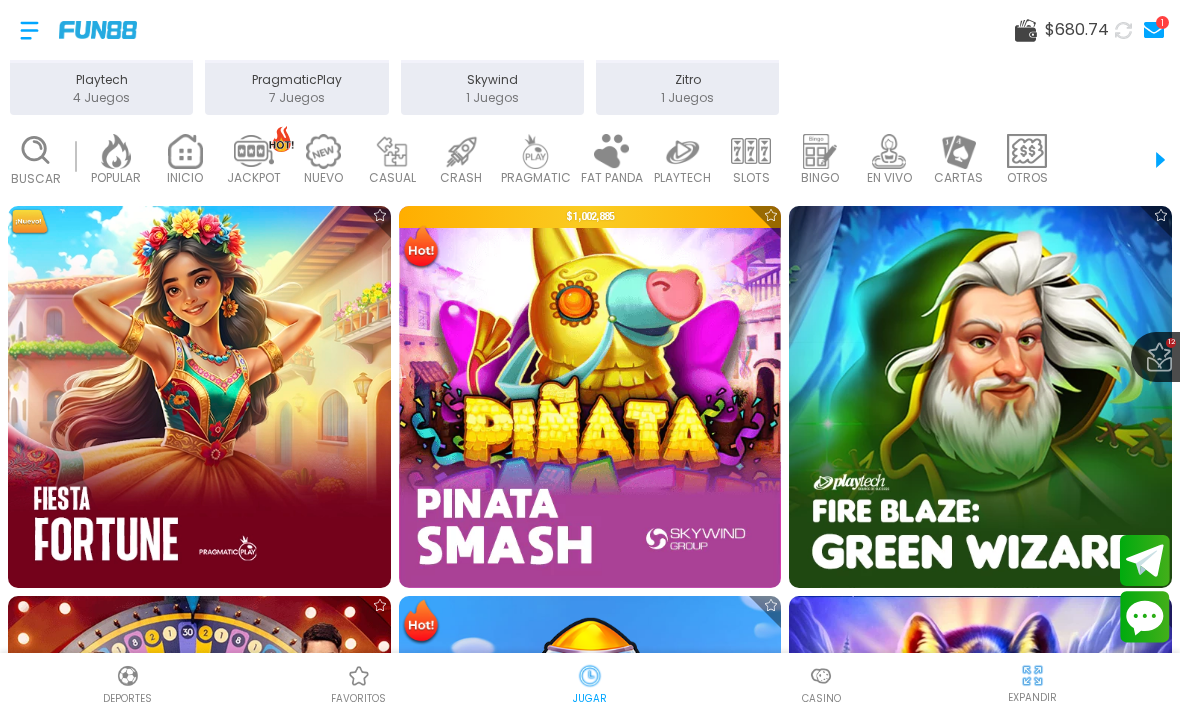 click 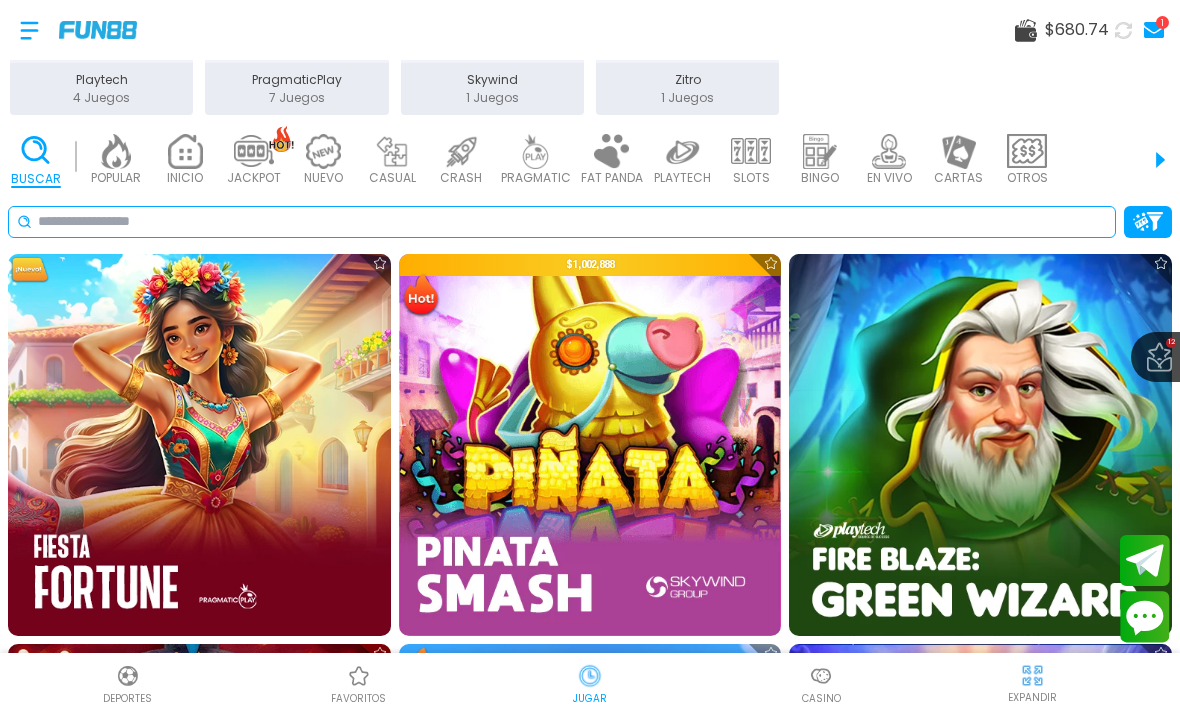 click at bounding box center [572, 221] 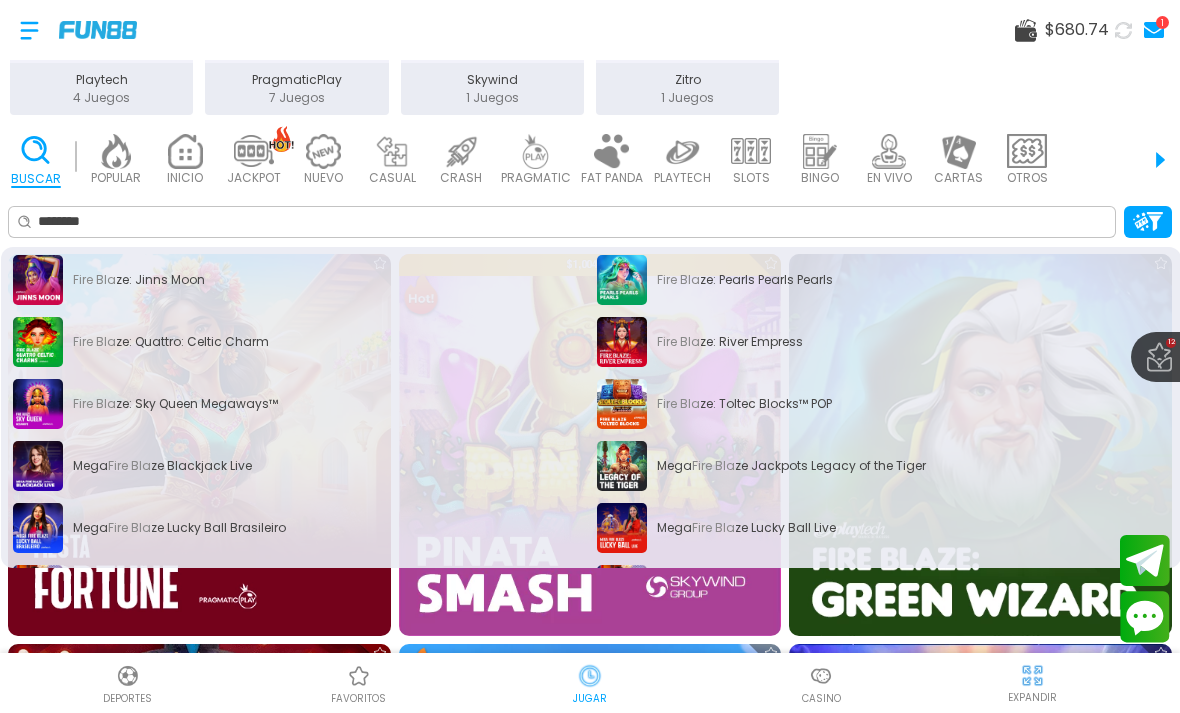 scroll, scrollTop: 379, scrollLeft: 0, axis: vertical 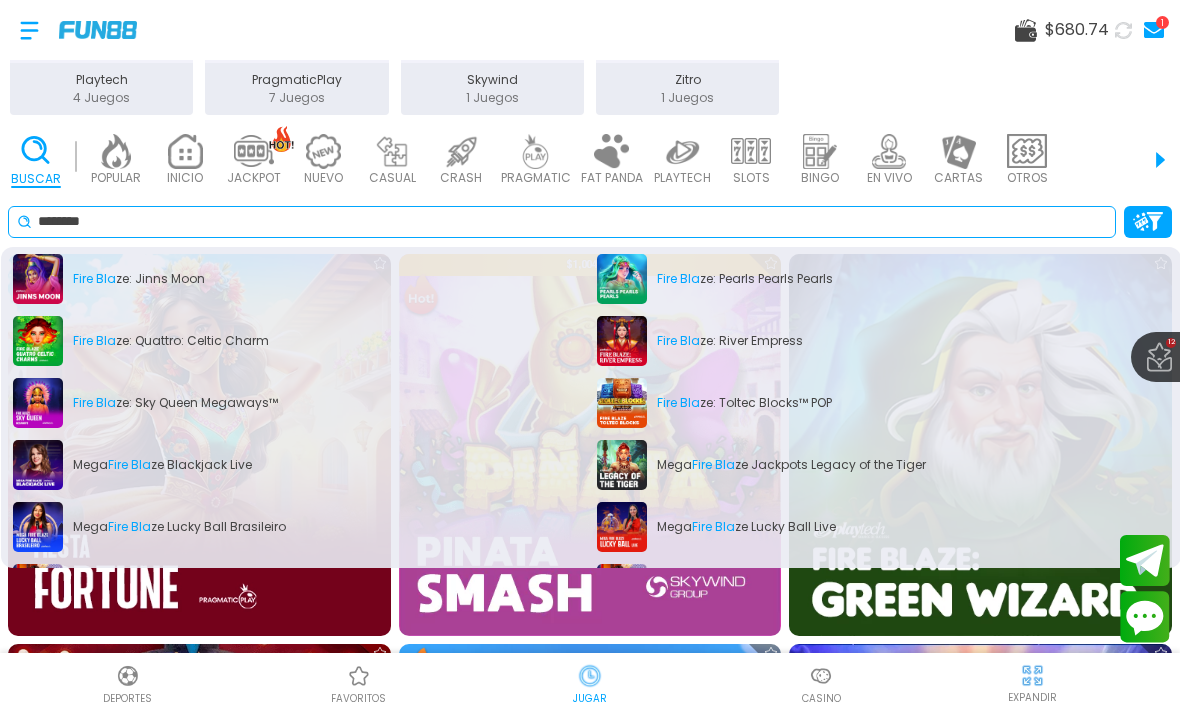 type on "********" 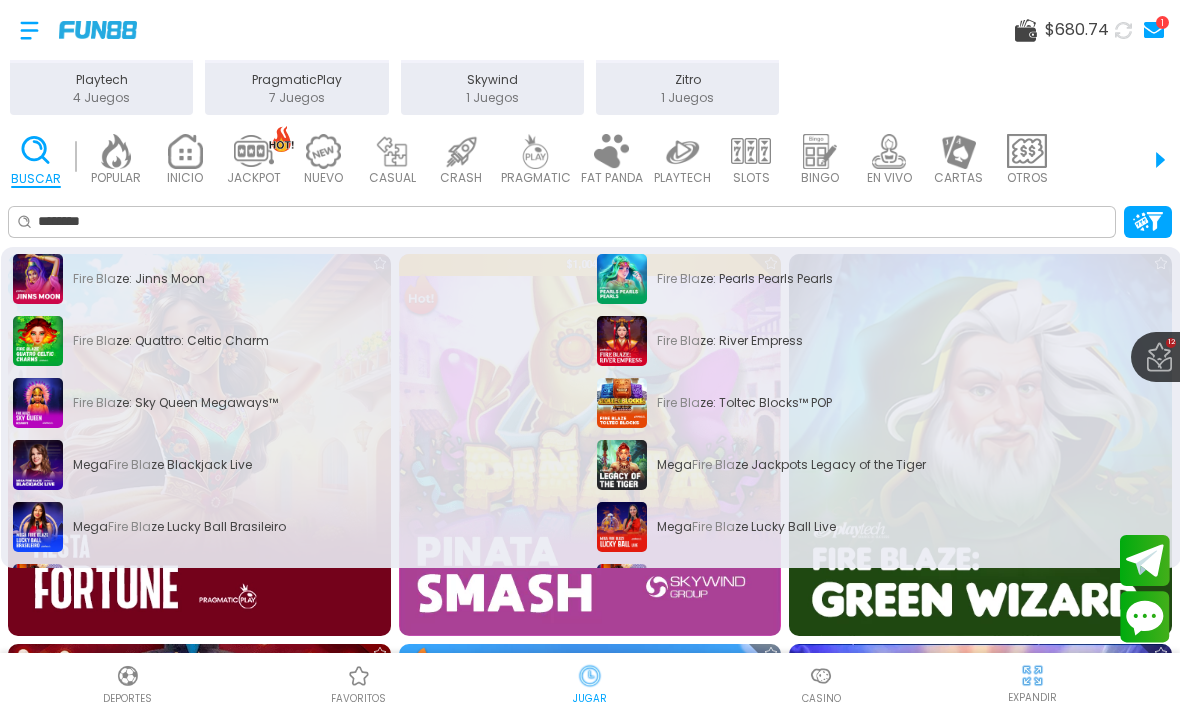 click on "Mega Fire Bla ze Jackpots Legacy of the Tiger" at bounding box center (883, 465) 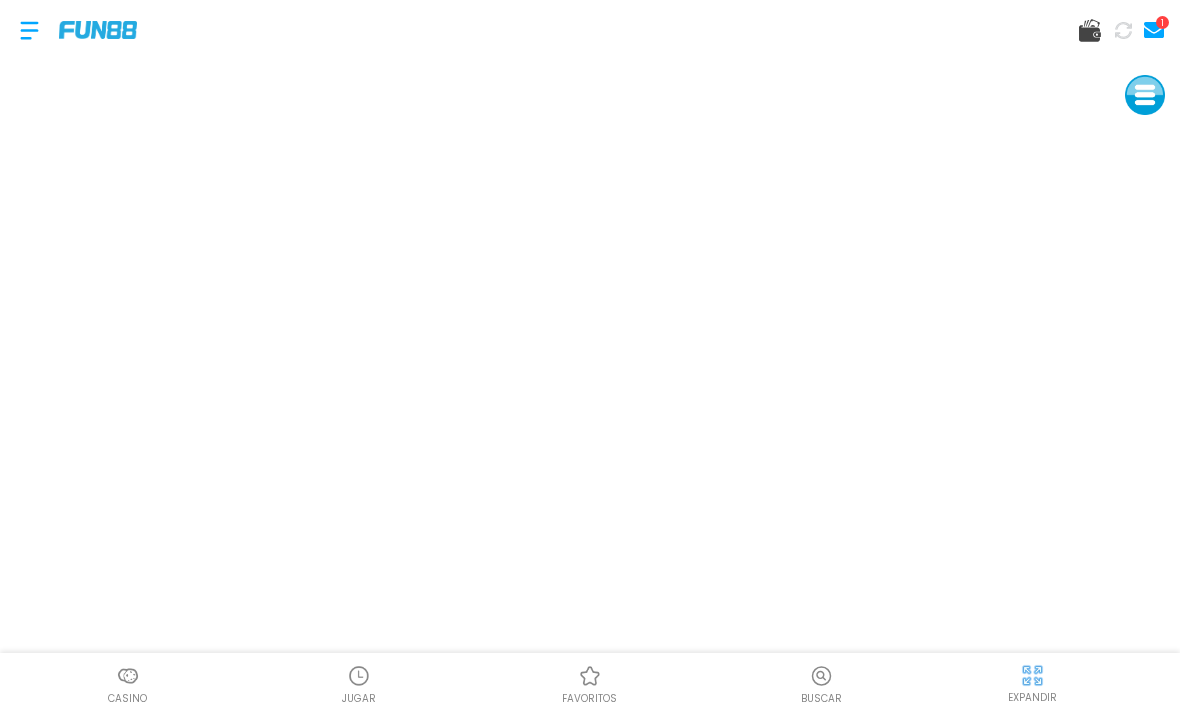 click at bounding box center [590, 676] 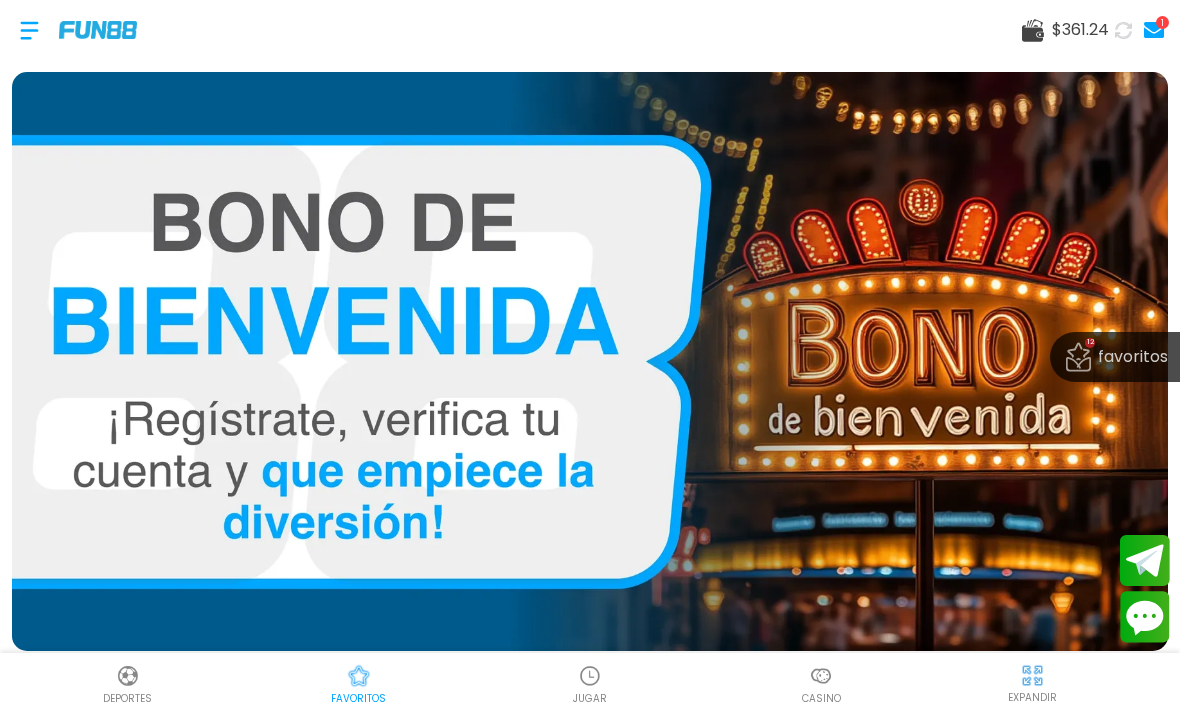 click on "JUGAR" at bounding box center (590, 698) 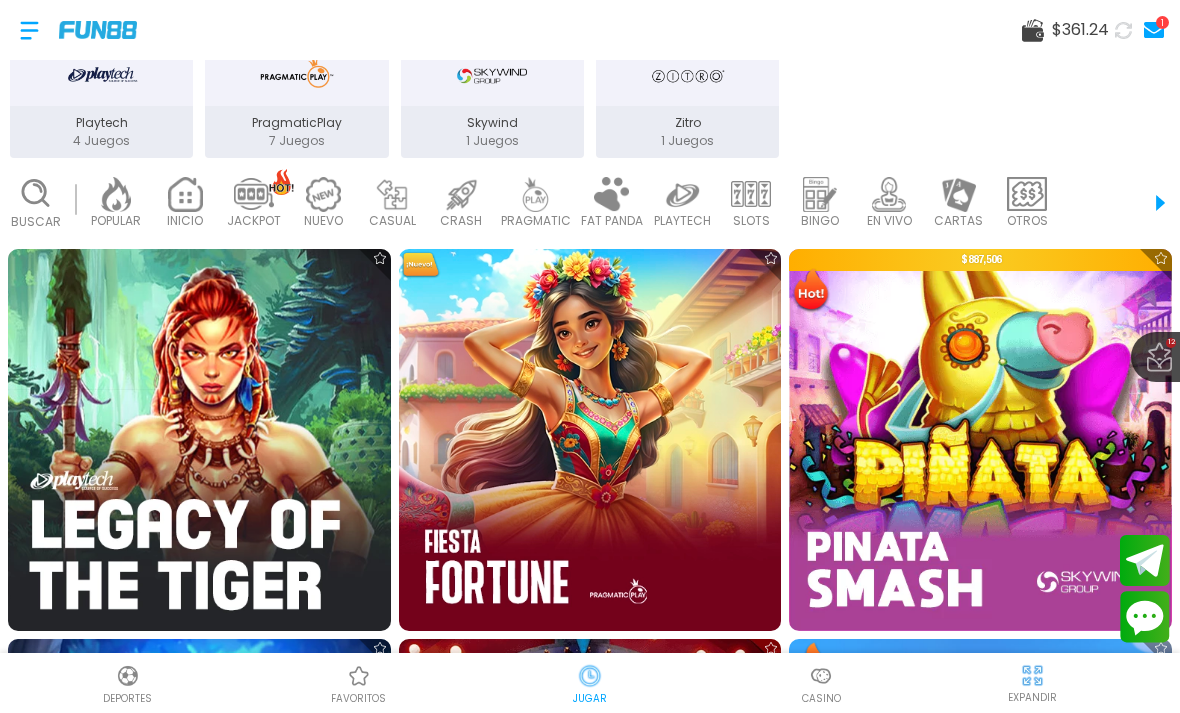 scroll, scrollTop: 702, scrollLeft: 0, axis: vertical 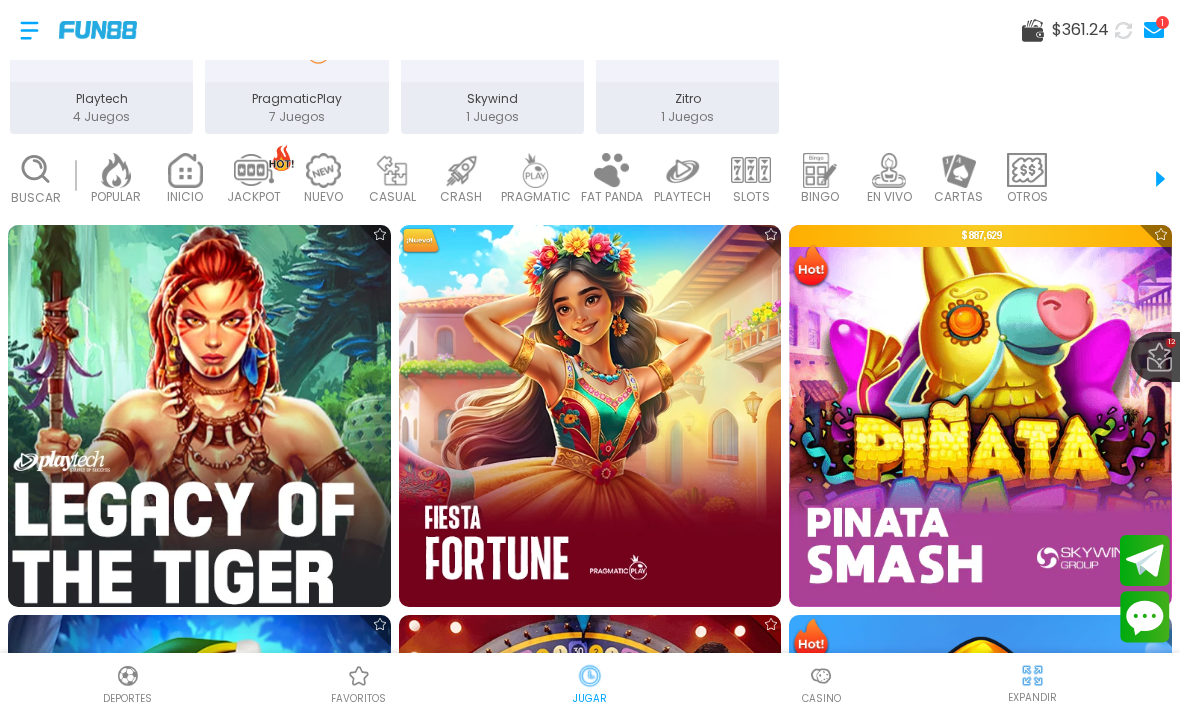 click 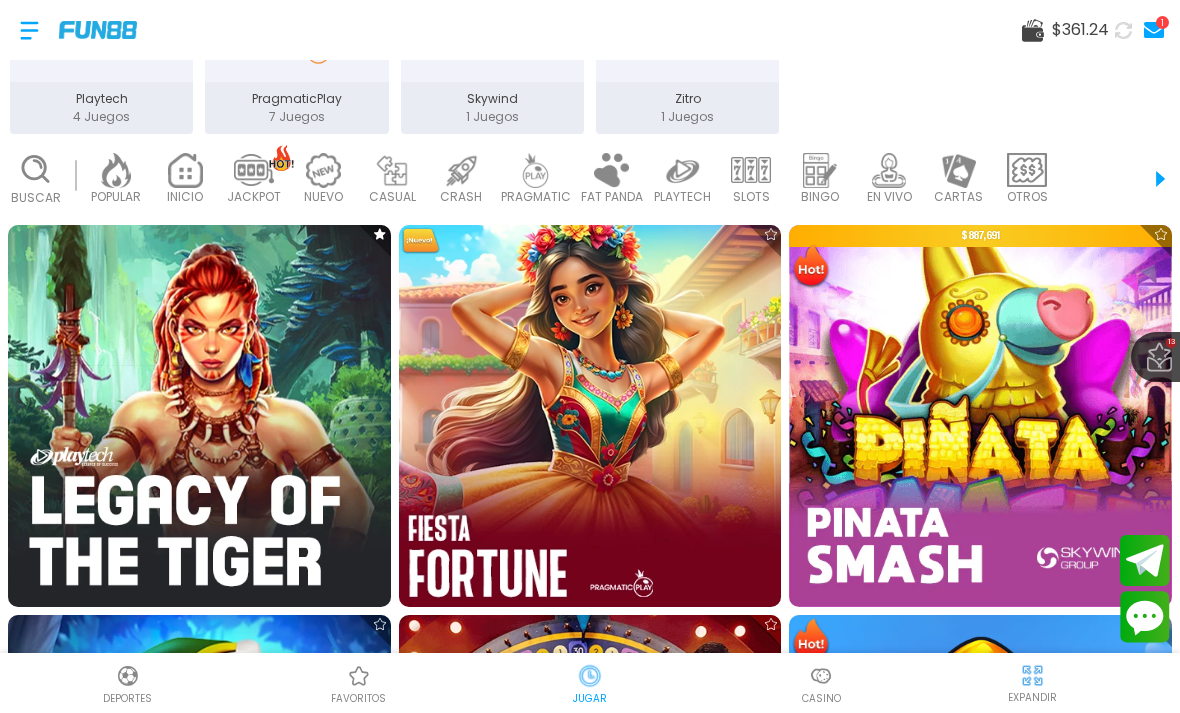 click 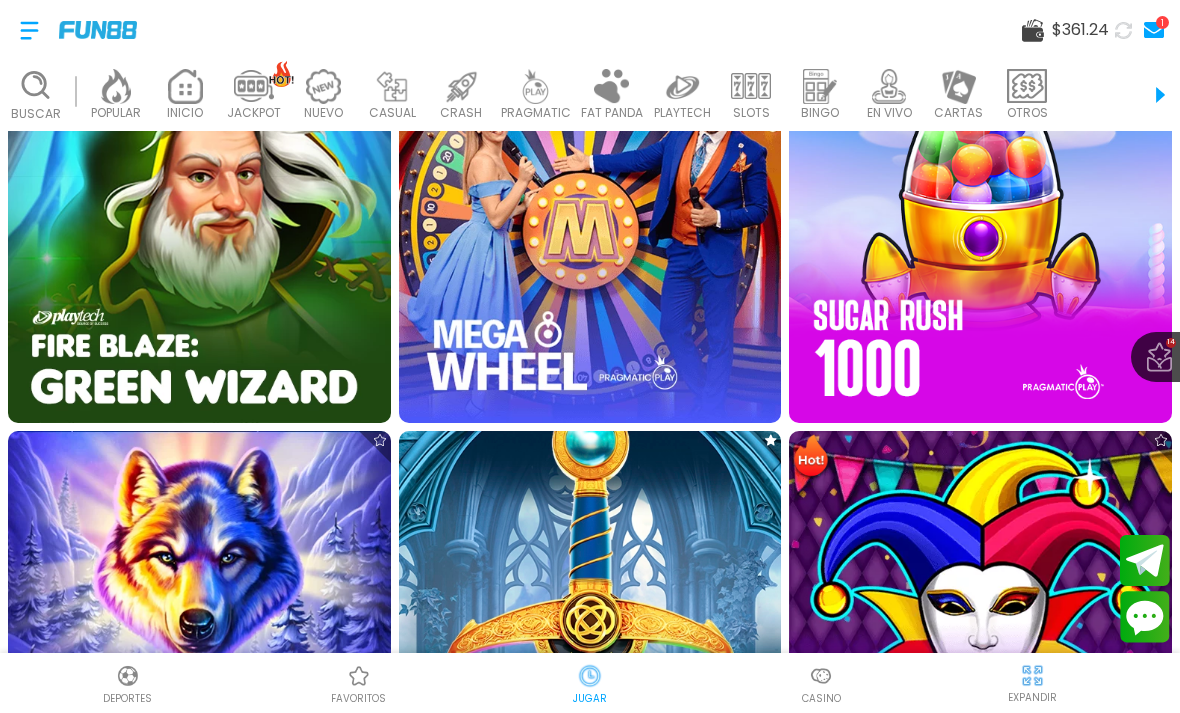 scroll, scrollTop: 1276, scrollLeft: 0, axis: vertical 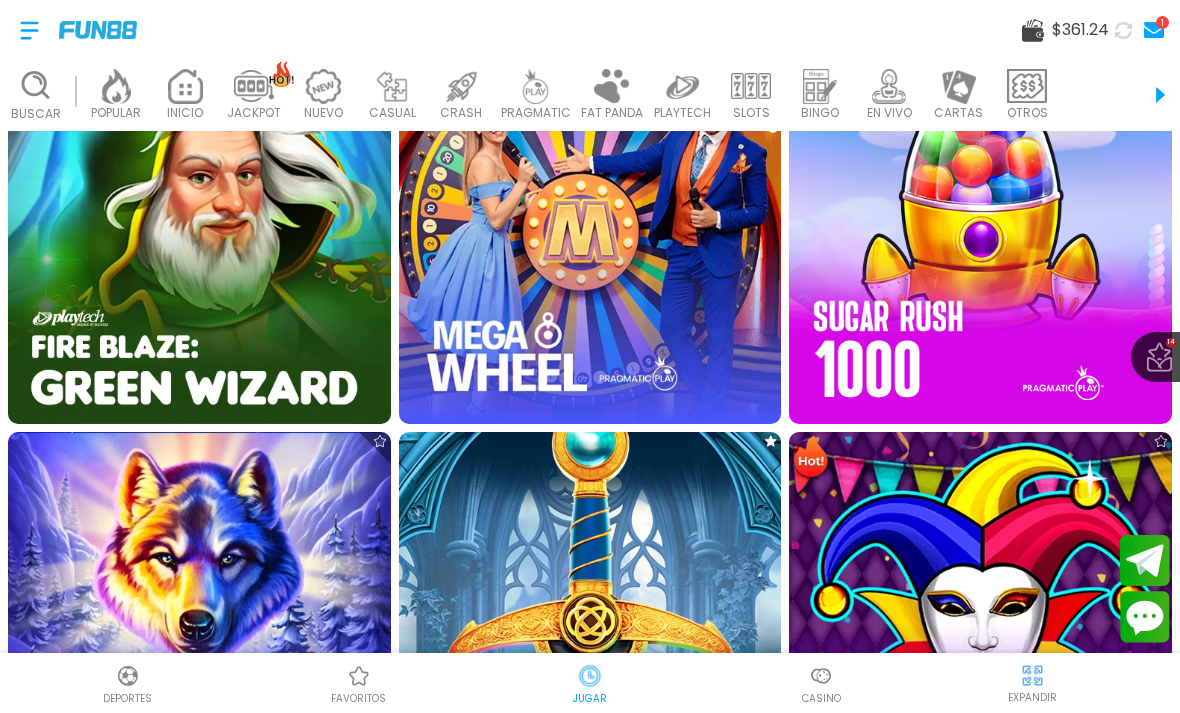 click at bounding box center [199, 232] 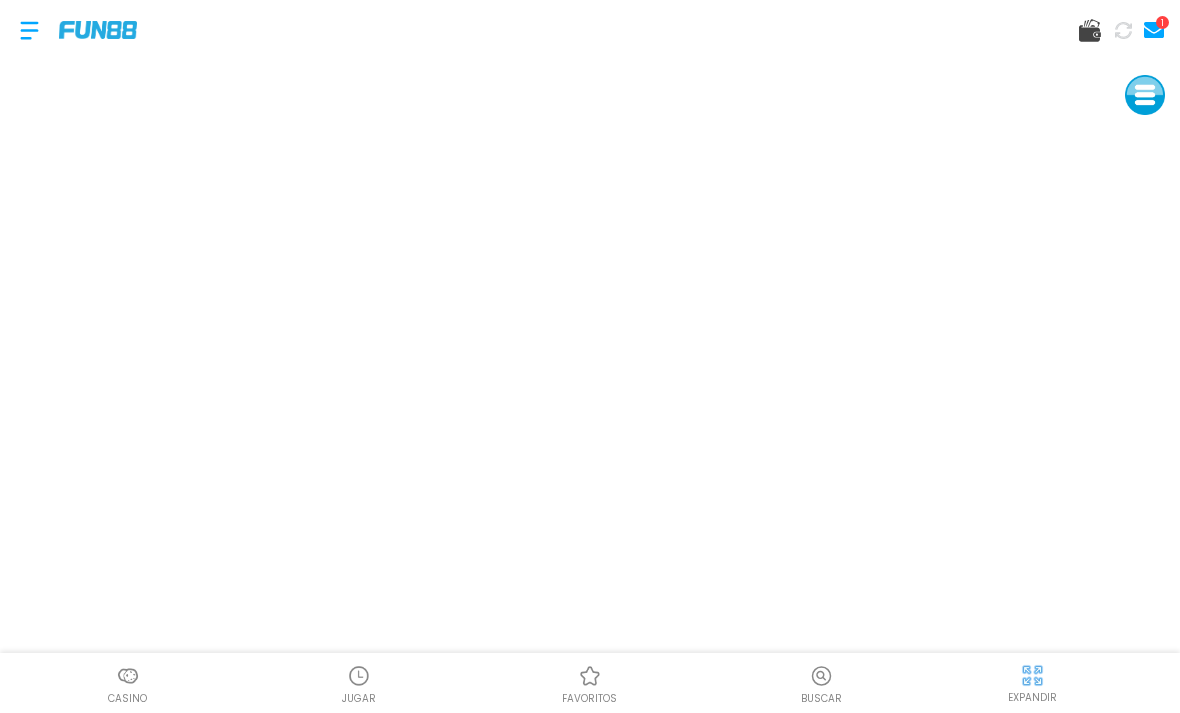 click at bounding box center (98, 29) 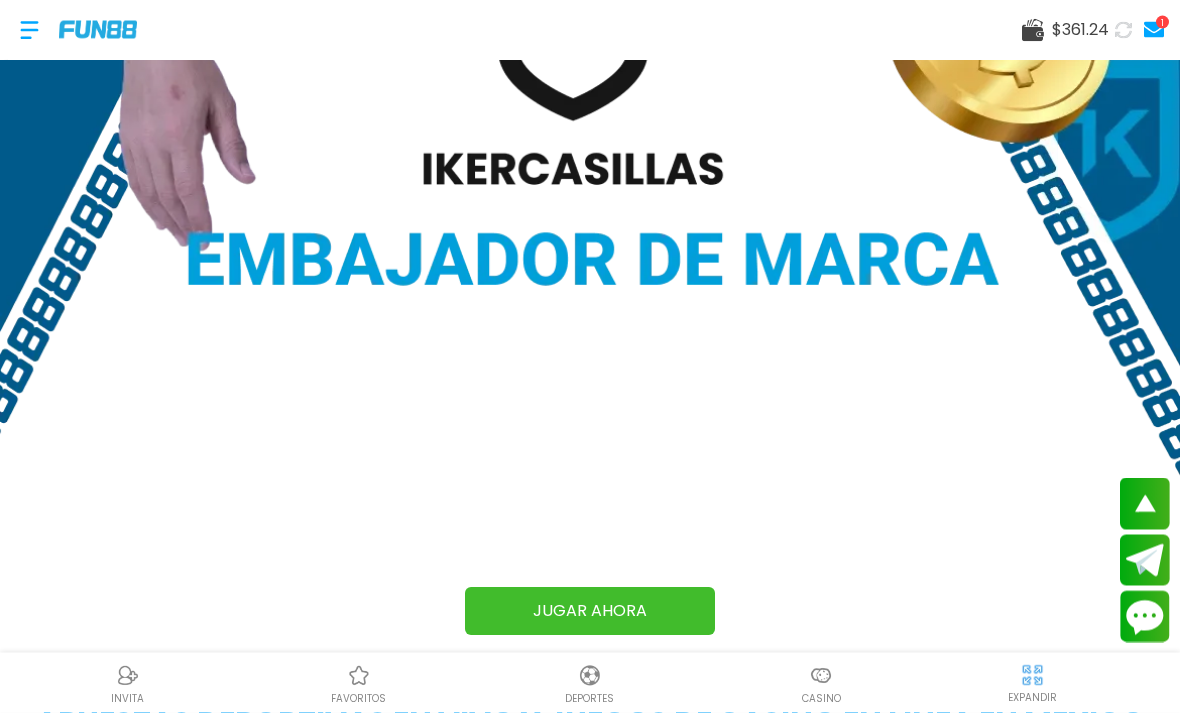click at bounding box center (821, 676) 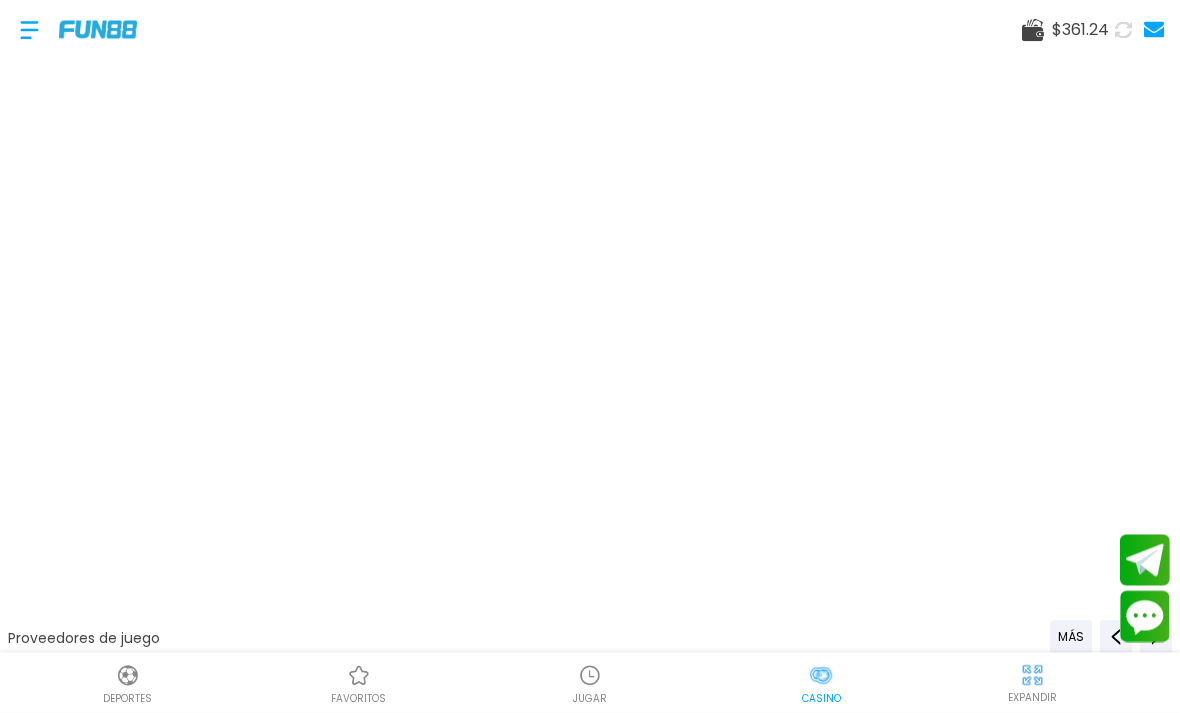 scroll, scrollTop: 0, scrollLeft: 0, axis: both 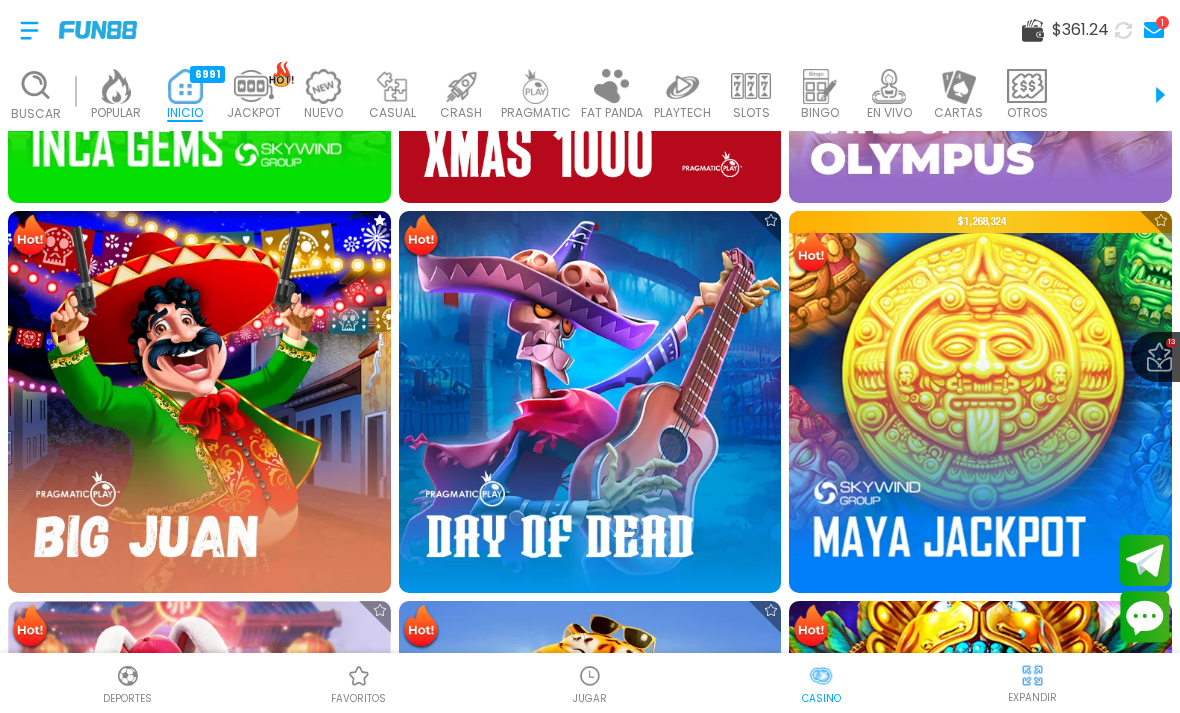 click at bounding box center [590, 676] 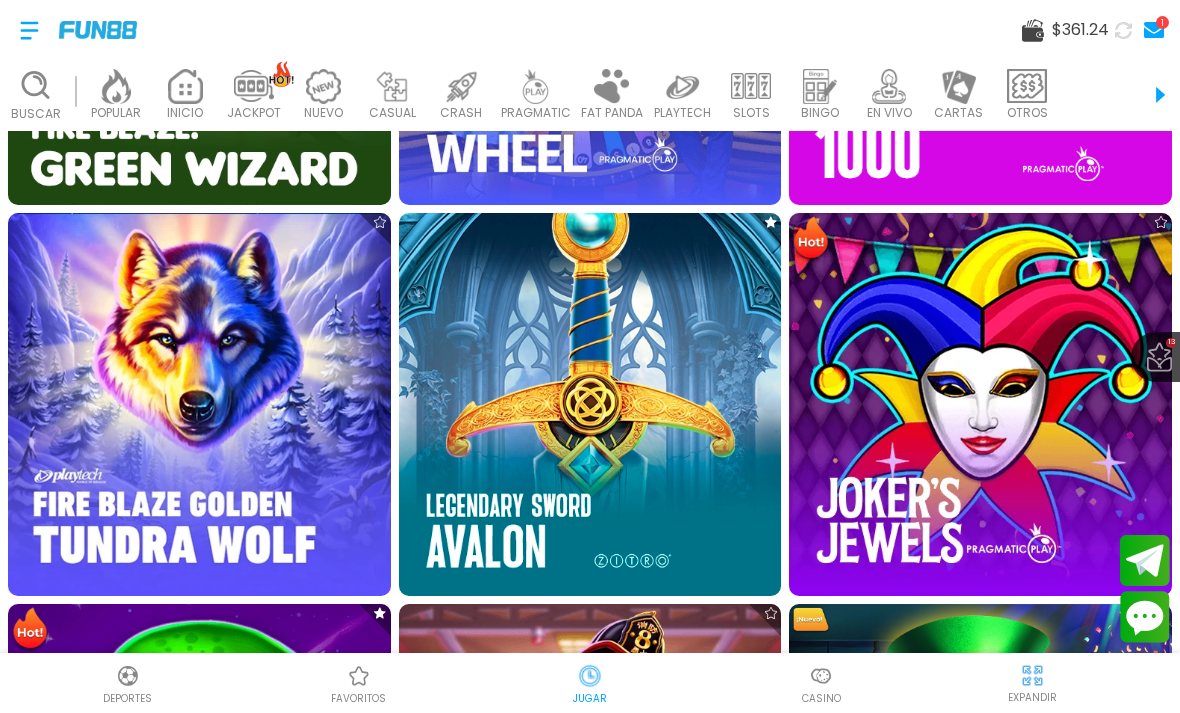 scroll, scrollTop: 1505, scrollLeft: 0, axis: vertical 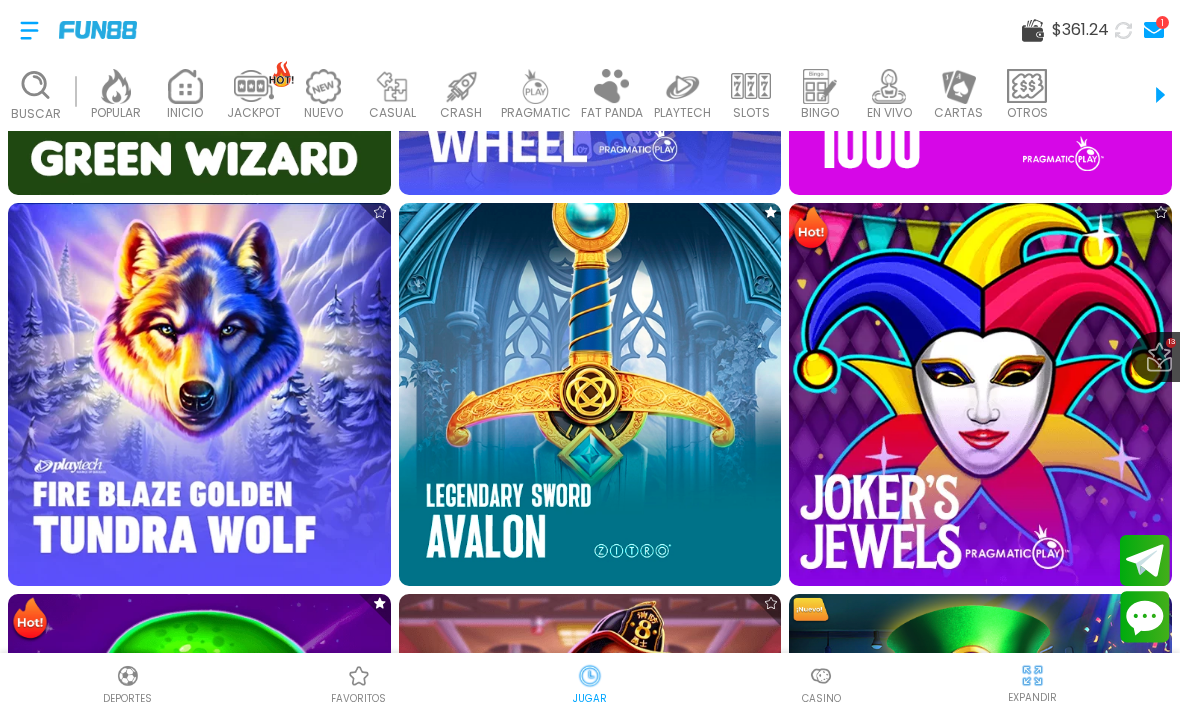 click at bounding box center (980, 394) 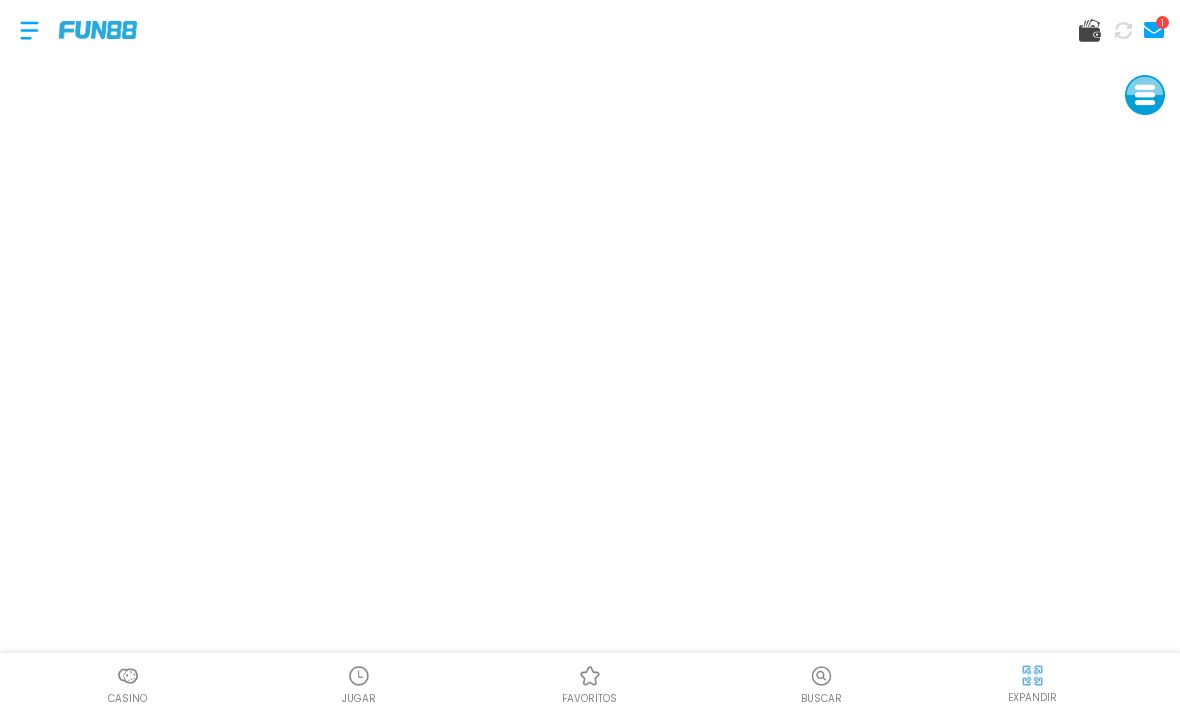 click at bounding box center [98, 29] 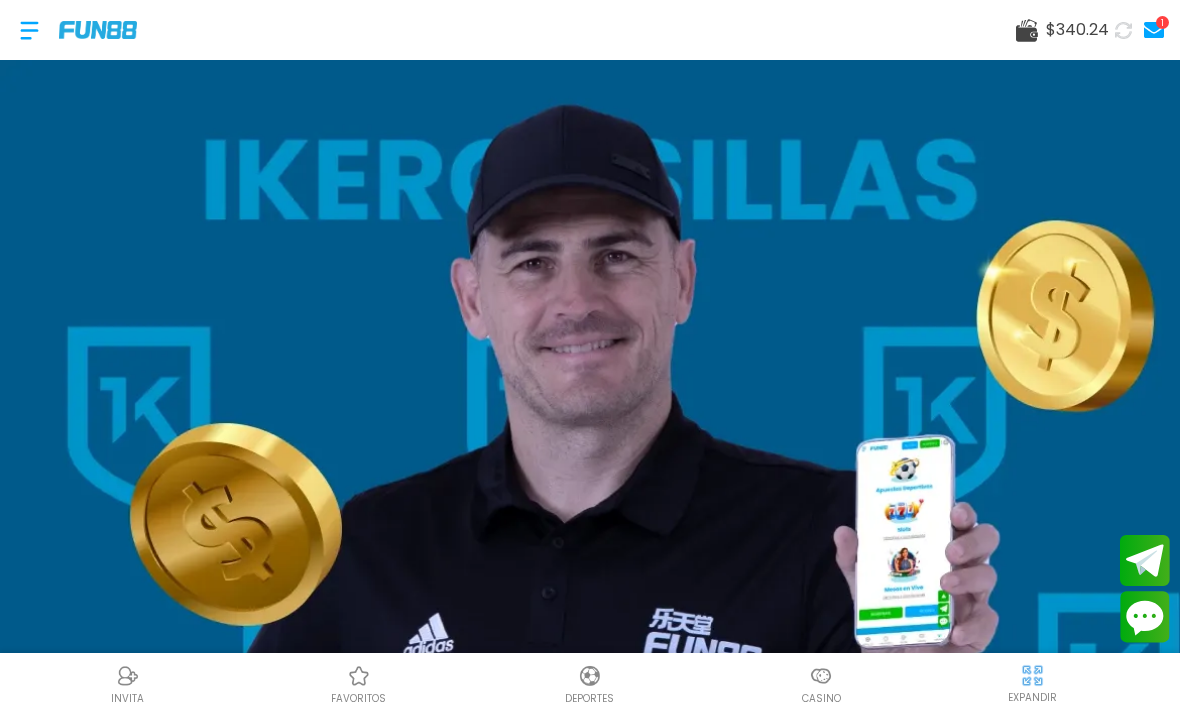 click at bounding box center [821, 676] 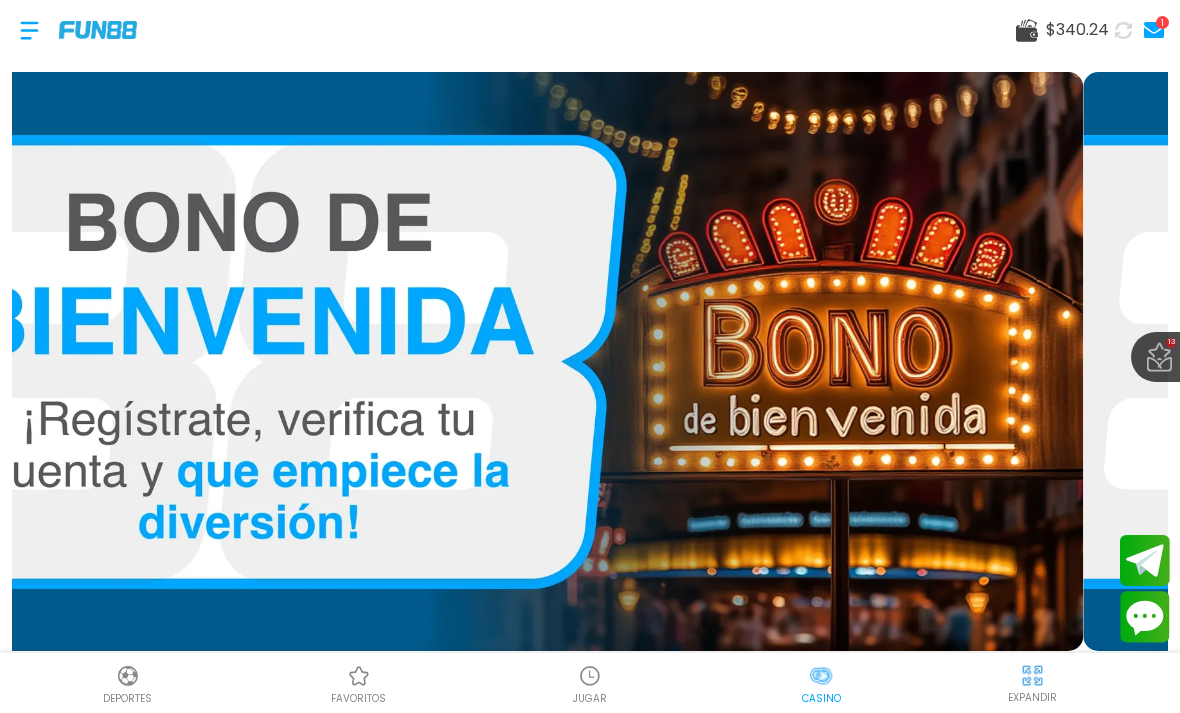 click at bounding box center [590, 676] 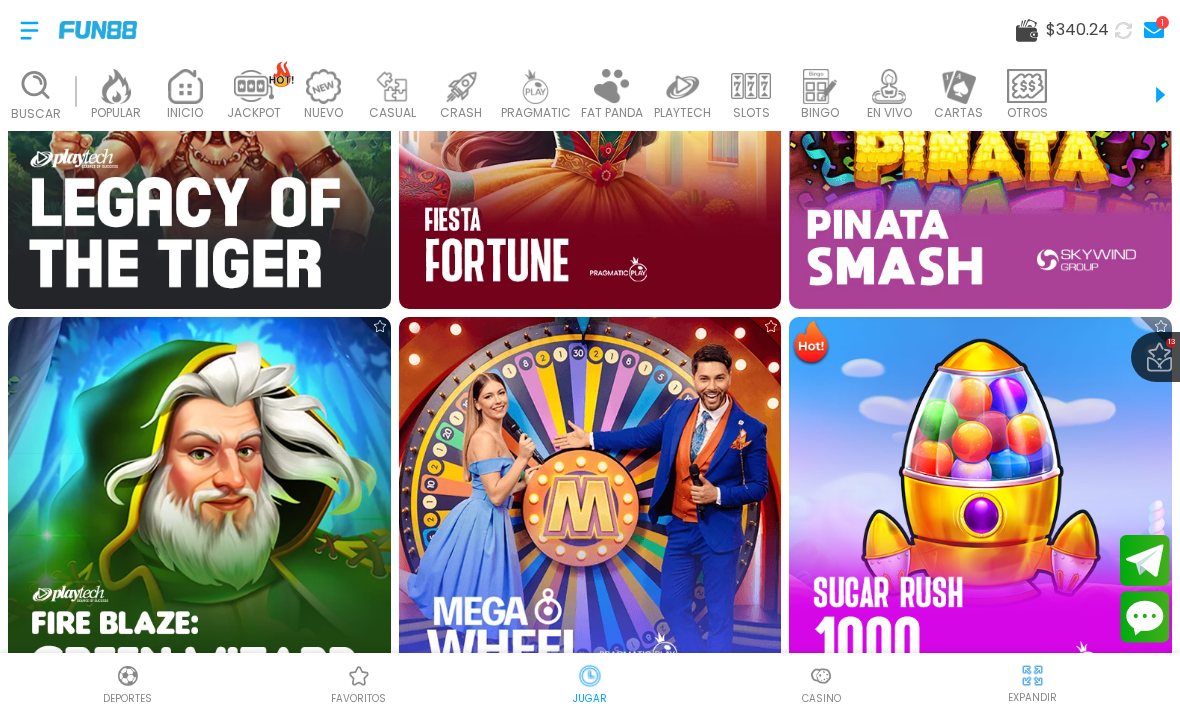 scroll, scrollTop: 999, scrollLeft: 0, axis: vertical 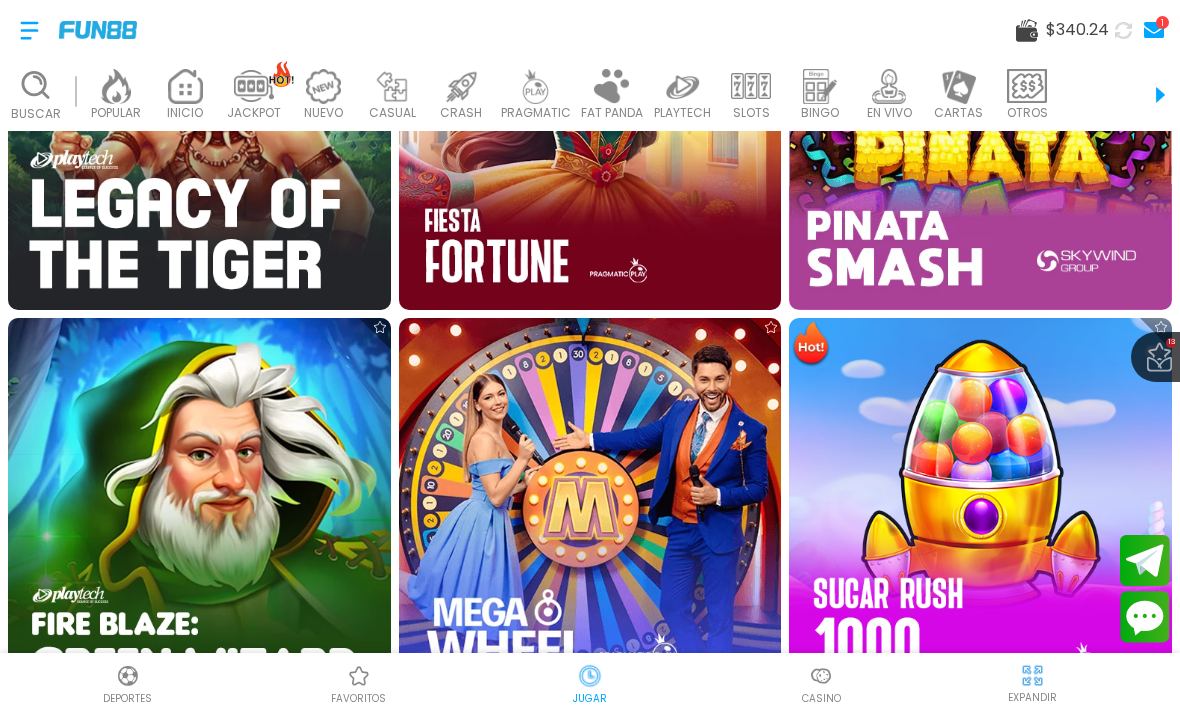 click at bounding box center [199, 509] 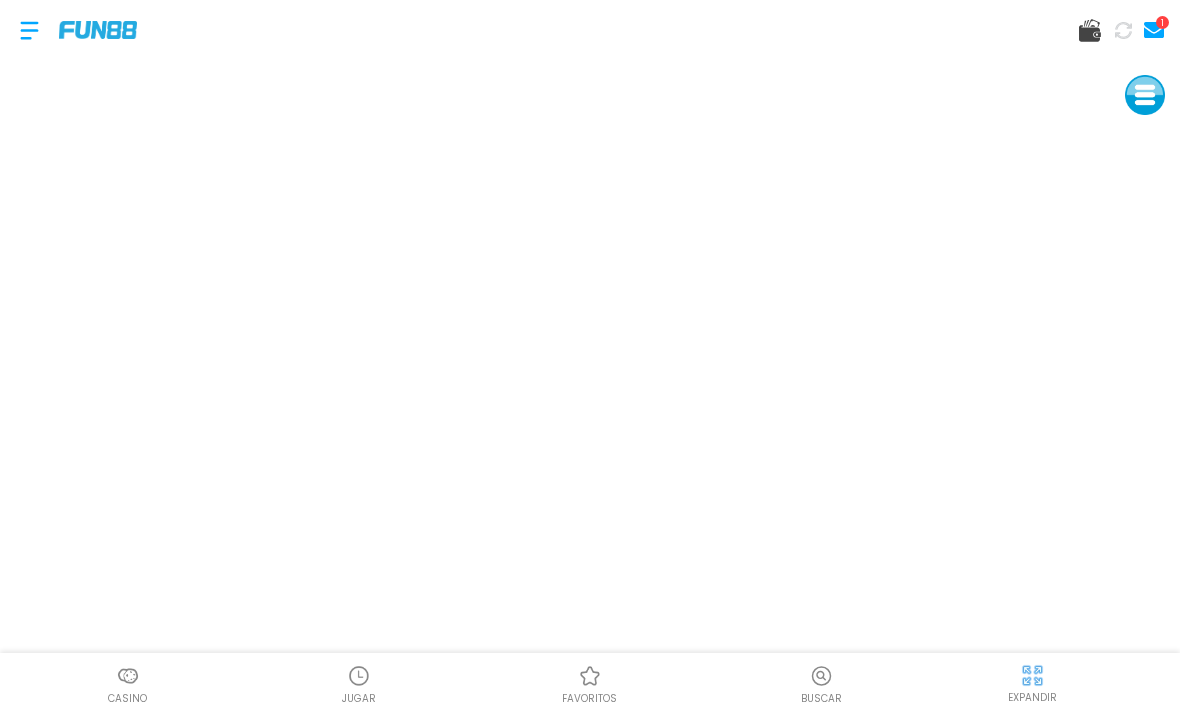 click at bounding box center [98, 29] 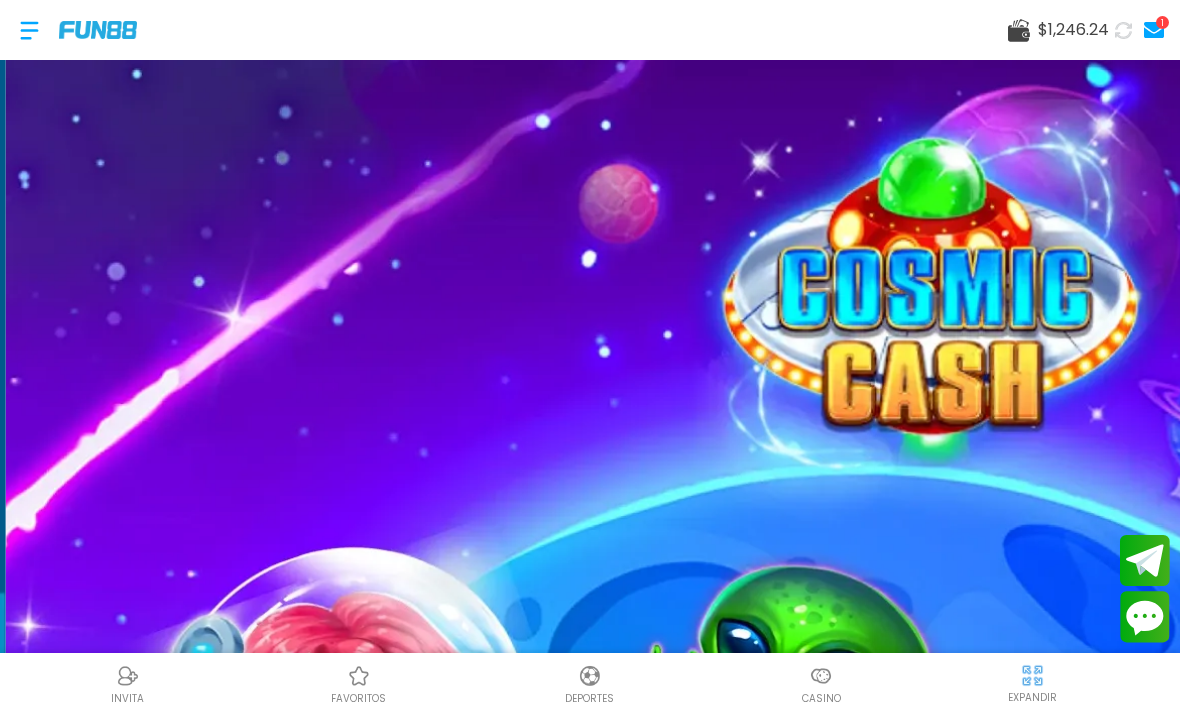 click at bounding box center (29, 30) 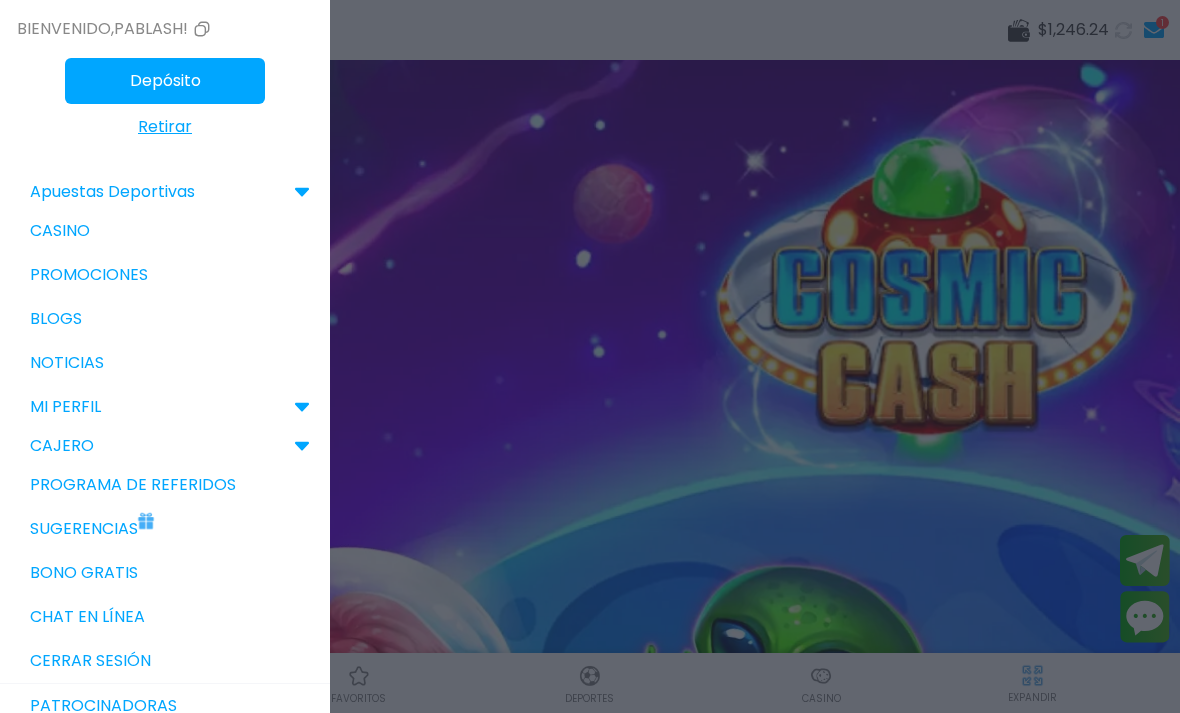 click on "Retirar" at bounding box center (165, 127) 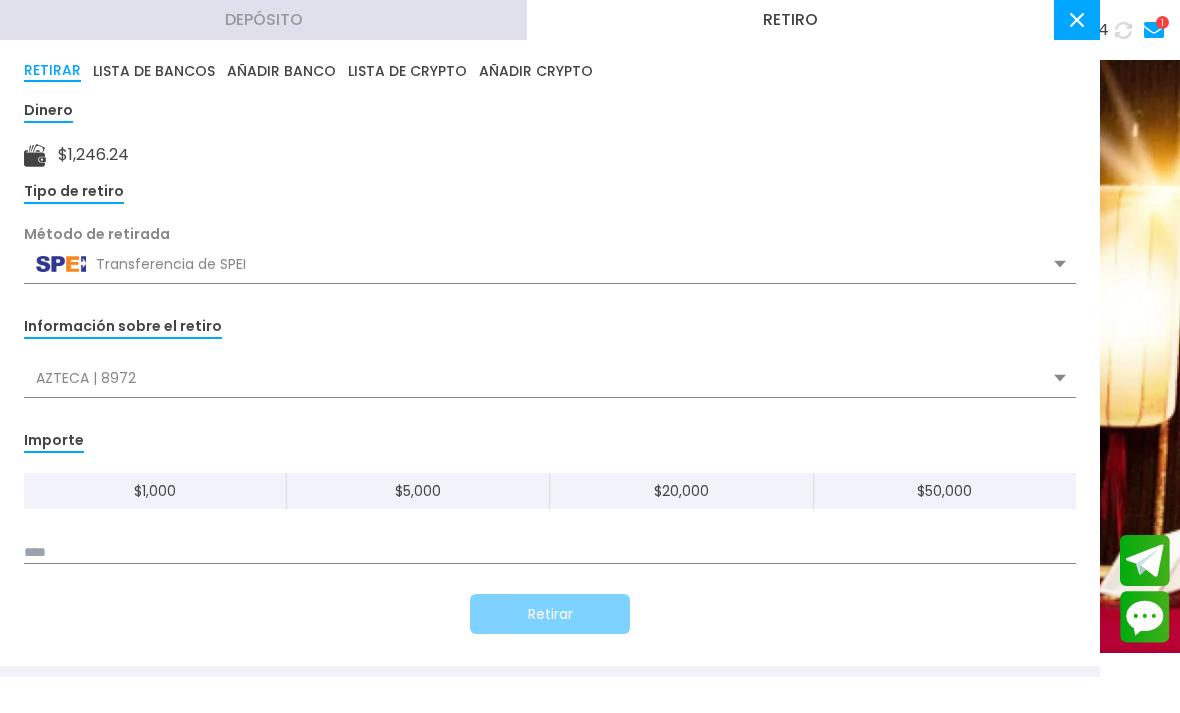 click on "$ 1,000" at bounding box center [155, 491] 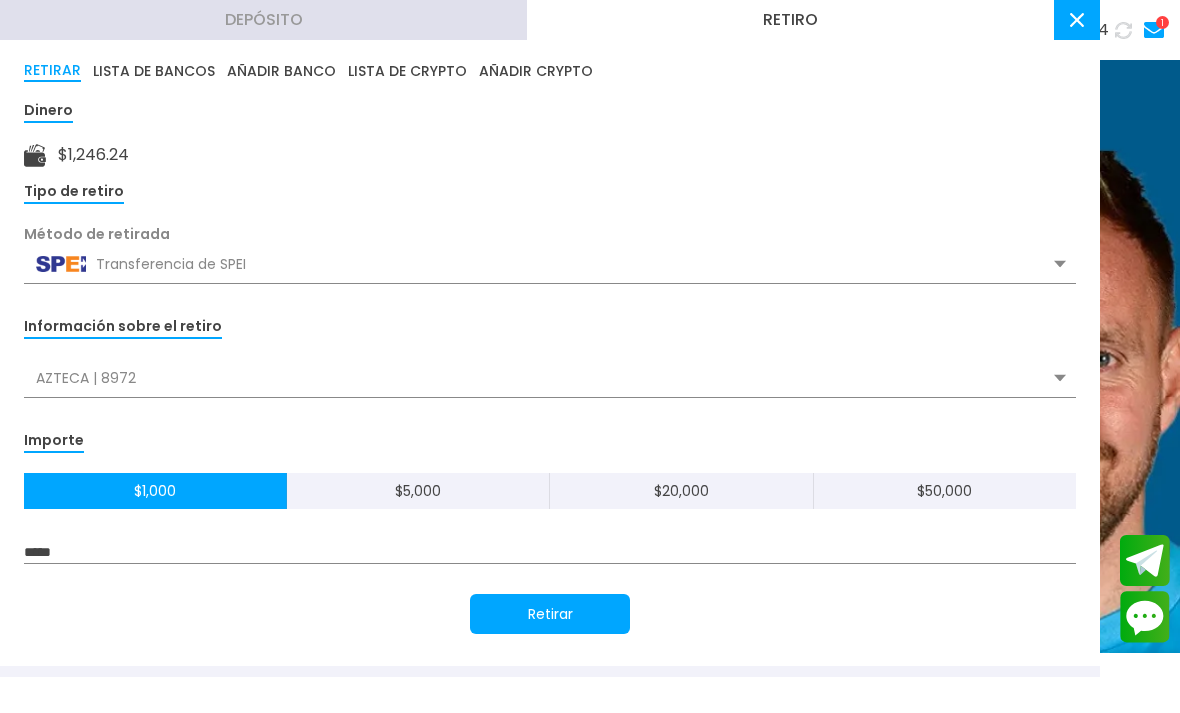 click on "Retirar" at bounding box center (550, 614) 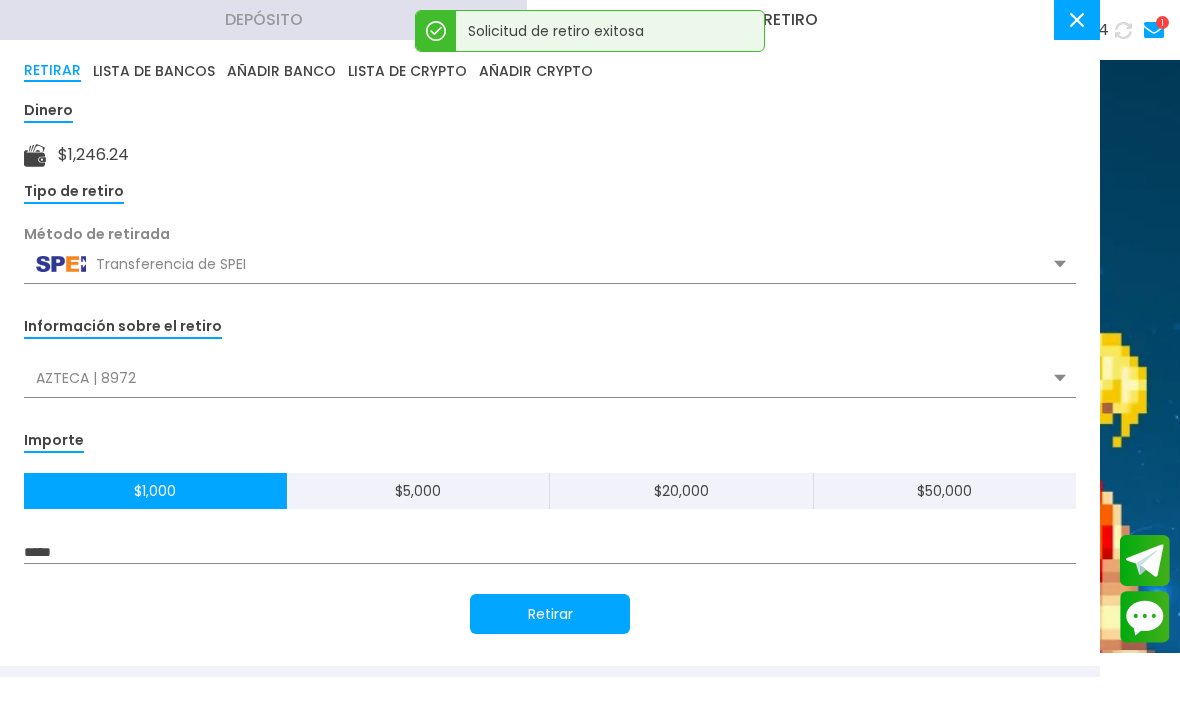 click at bounding box center [1077, 20] 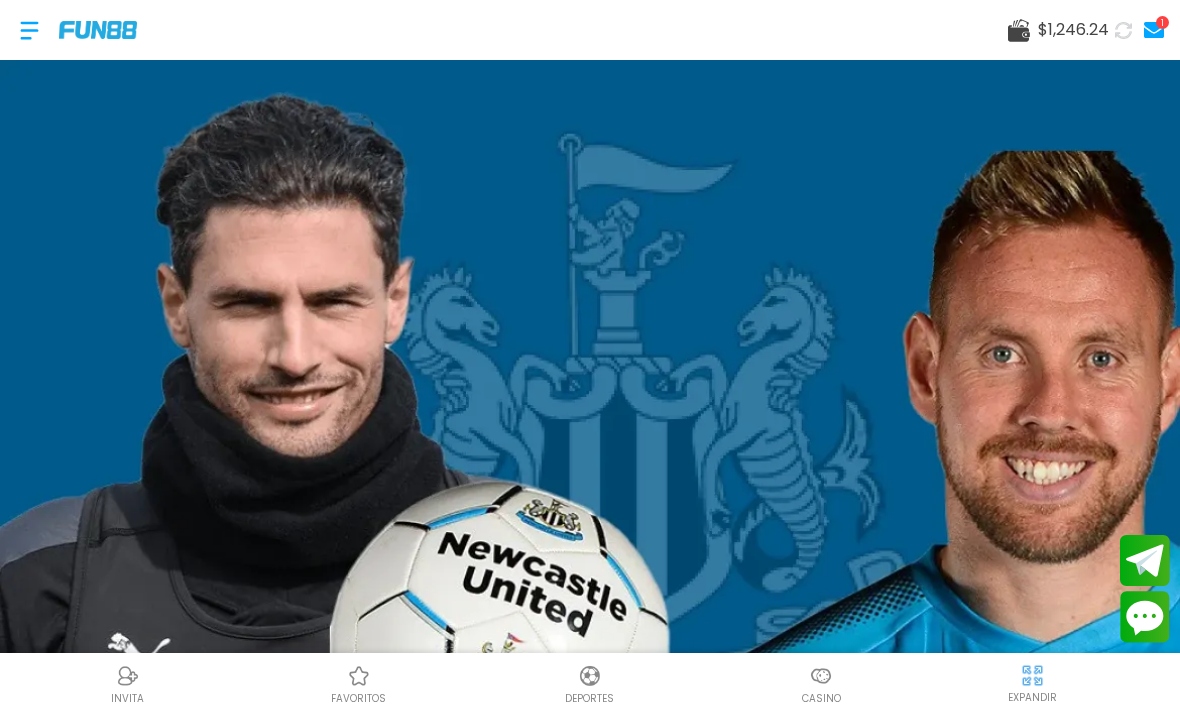 click 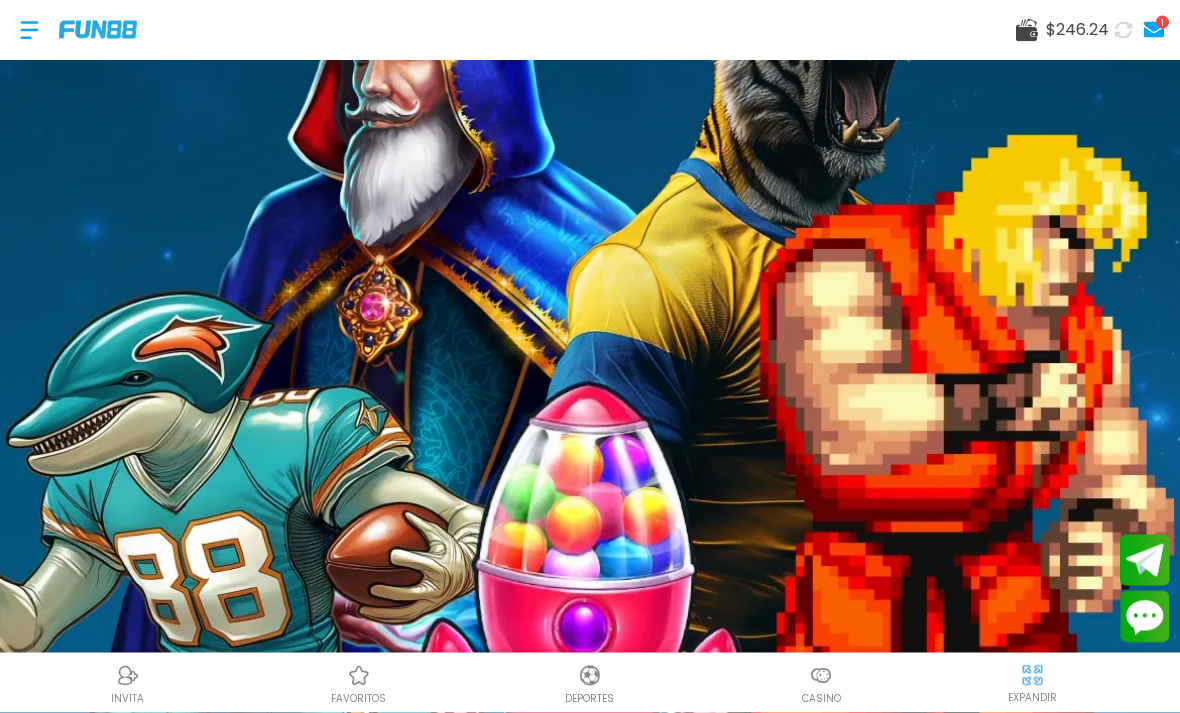 scroll, scrollTop: 175, scrollLeft: 0, axis: vertical 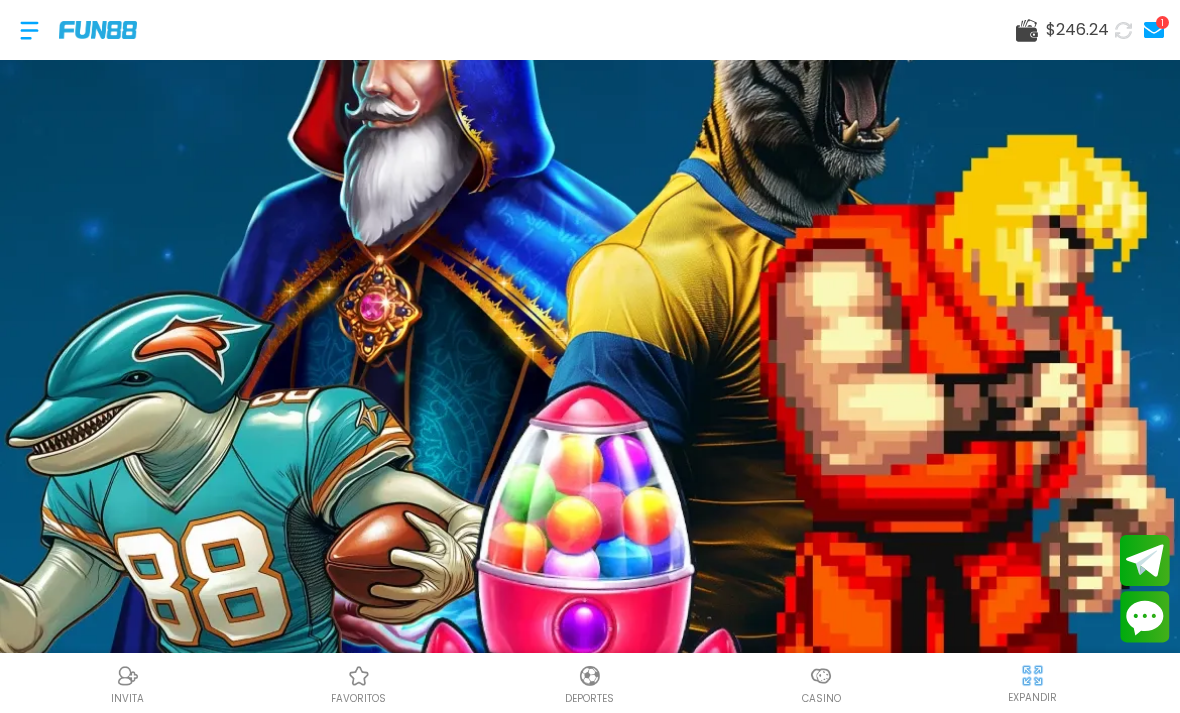 click at bounding box center (821, 676) 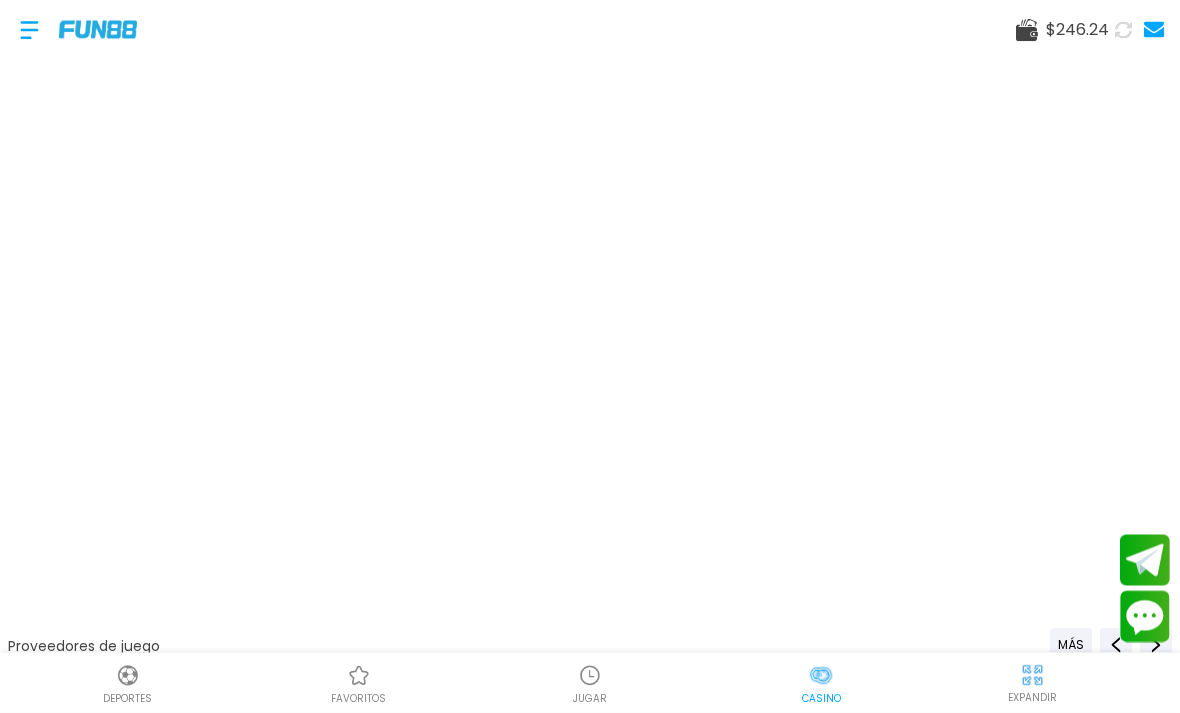scroll, scrollTop: 0, scrollLeft: 0, axis: both 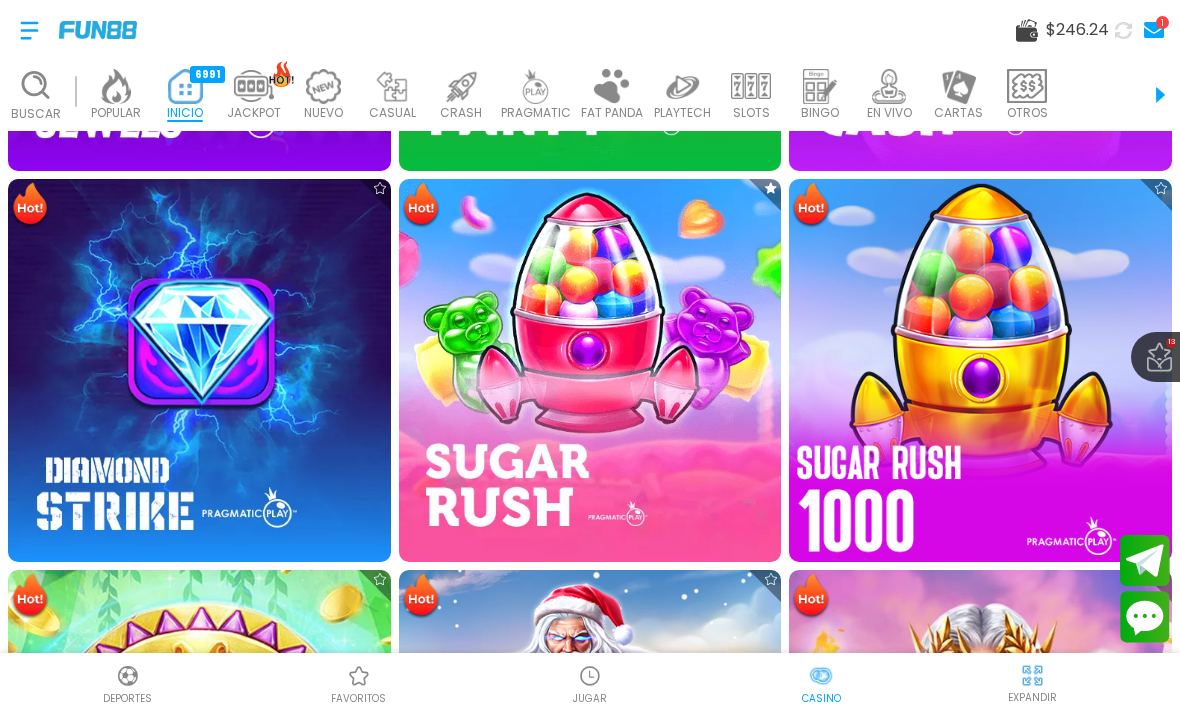 click at bounding box center (980, 370) 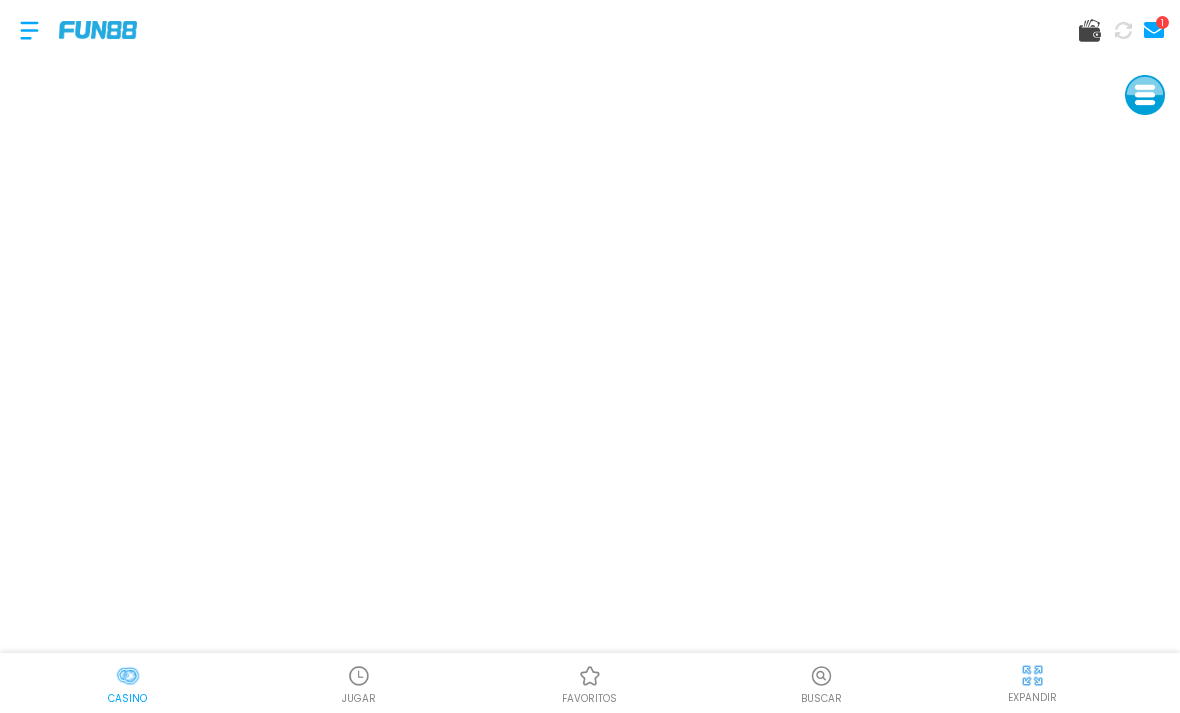 click at bounding box center [98, 29] 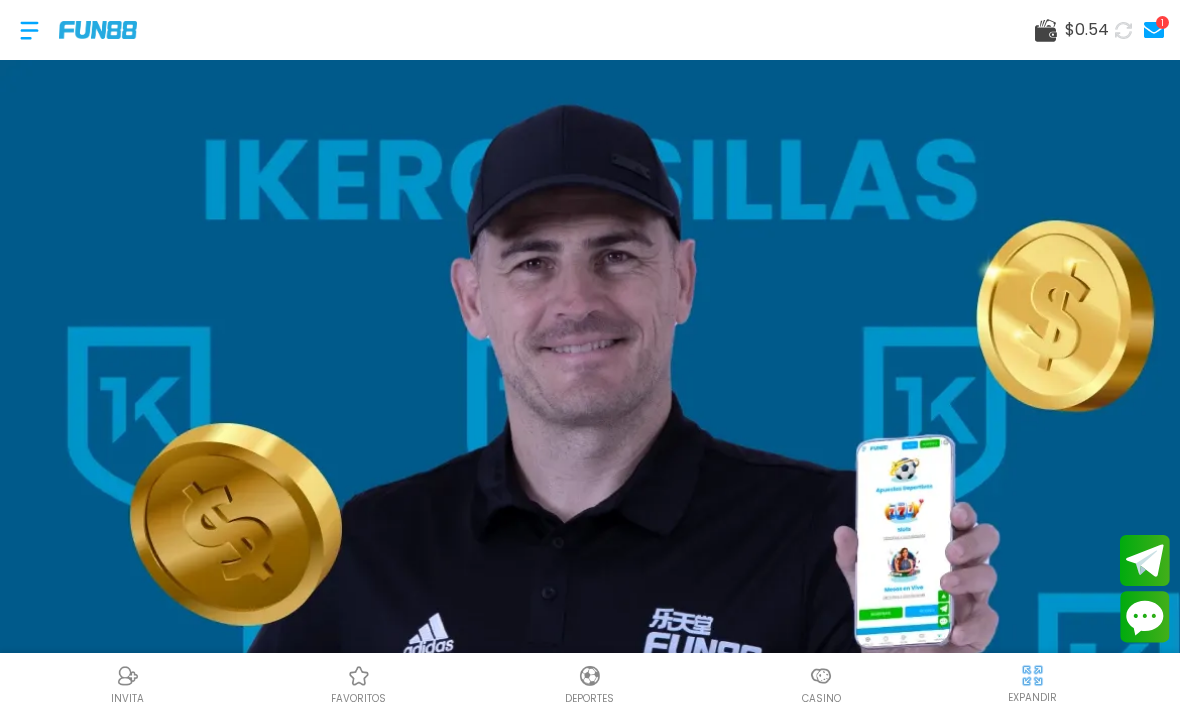 click 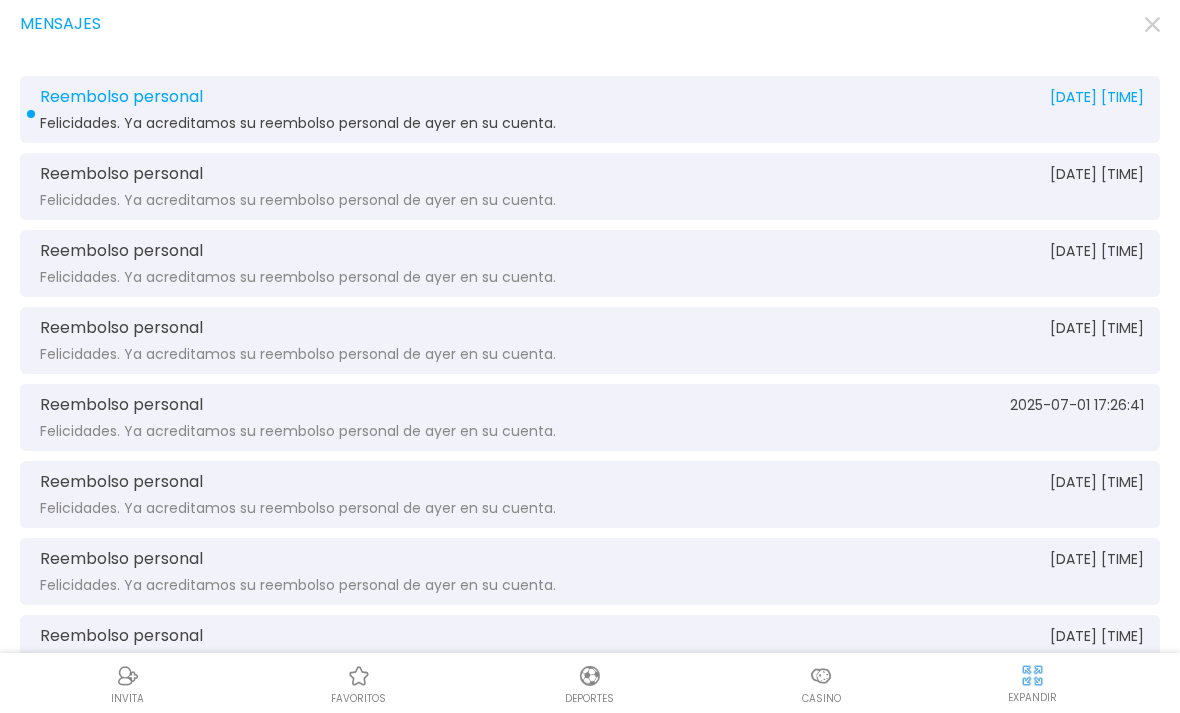 click on "Reembolso personal" at bounding box center [121, 97] 